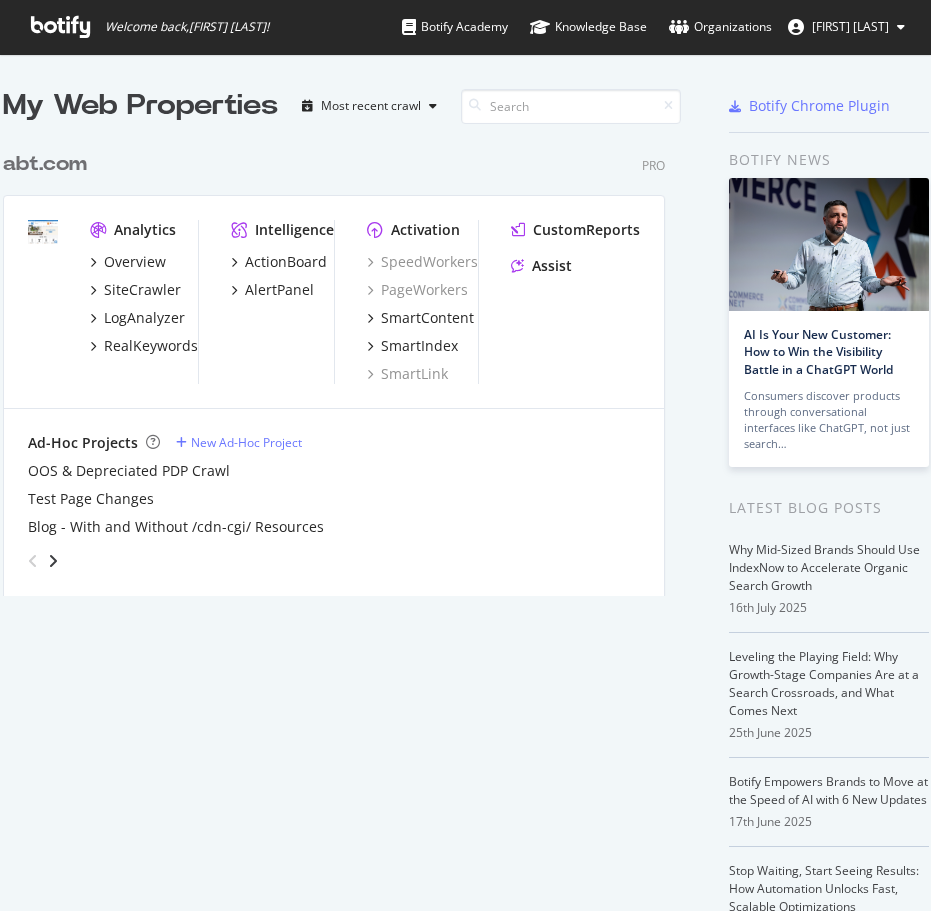 scroll, scrollTop: 0, scrollLeft: 0, axis: both 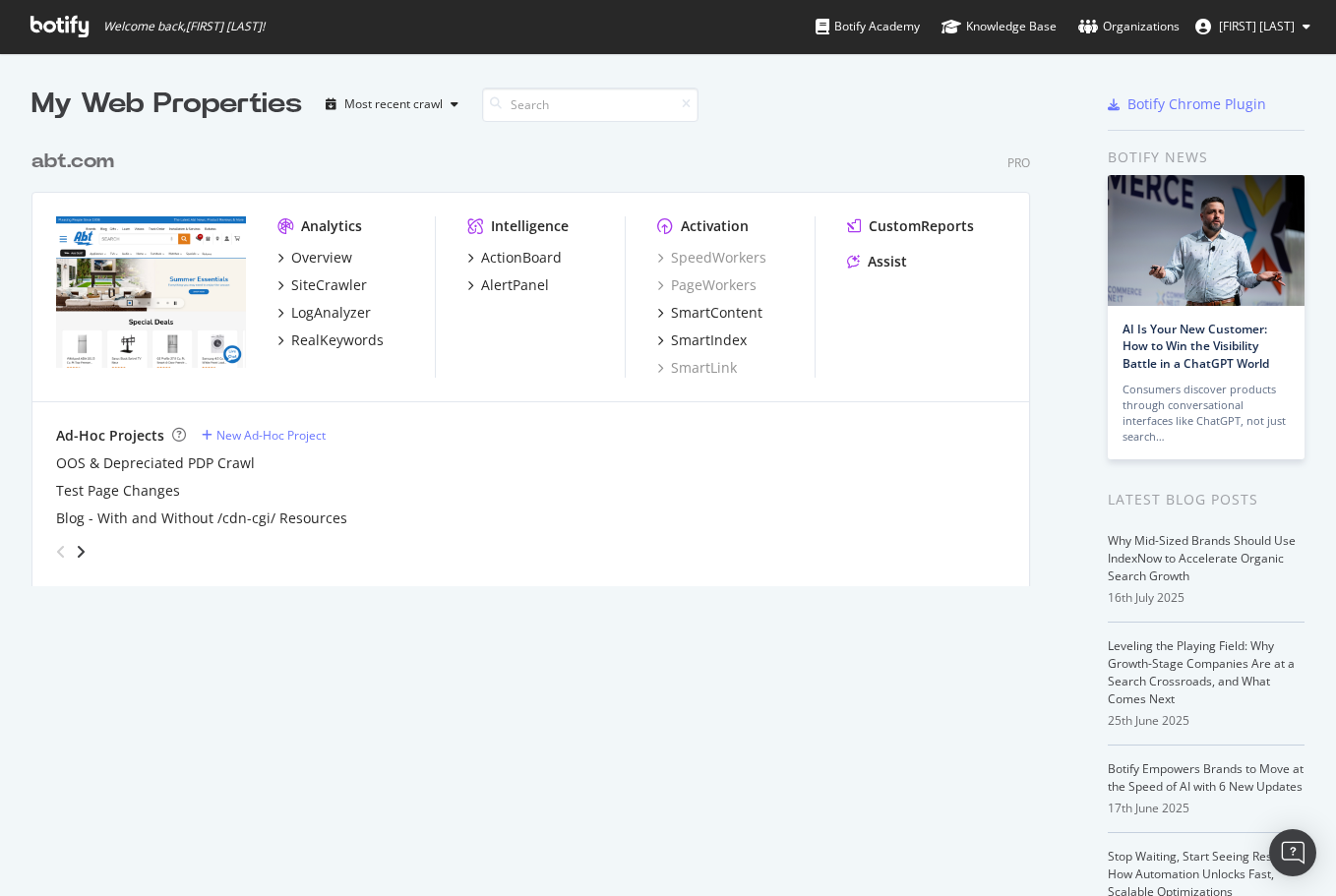 click on "abt.com" at bounding box center [73, 161] 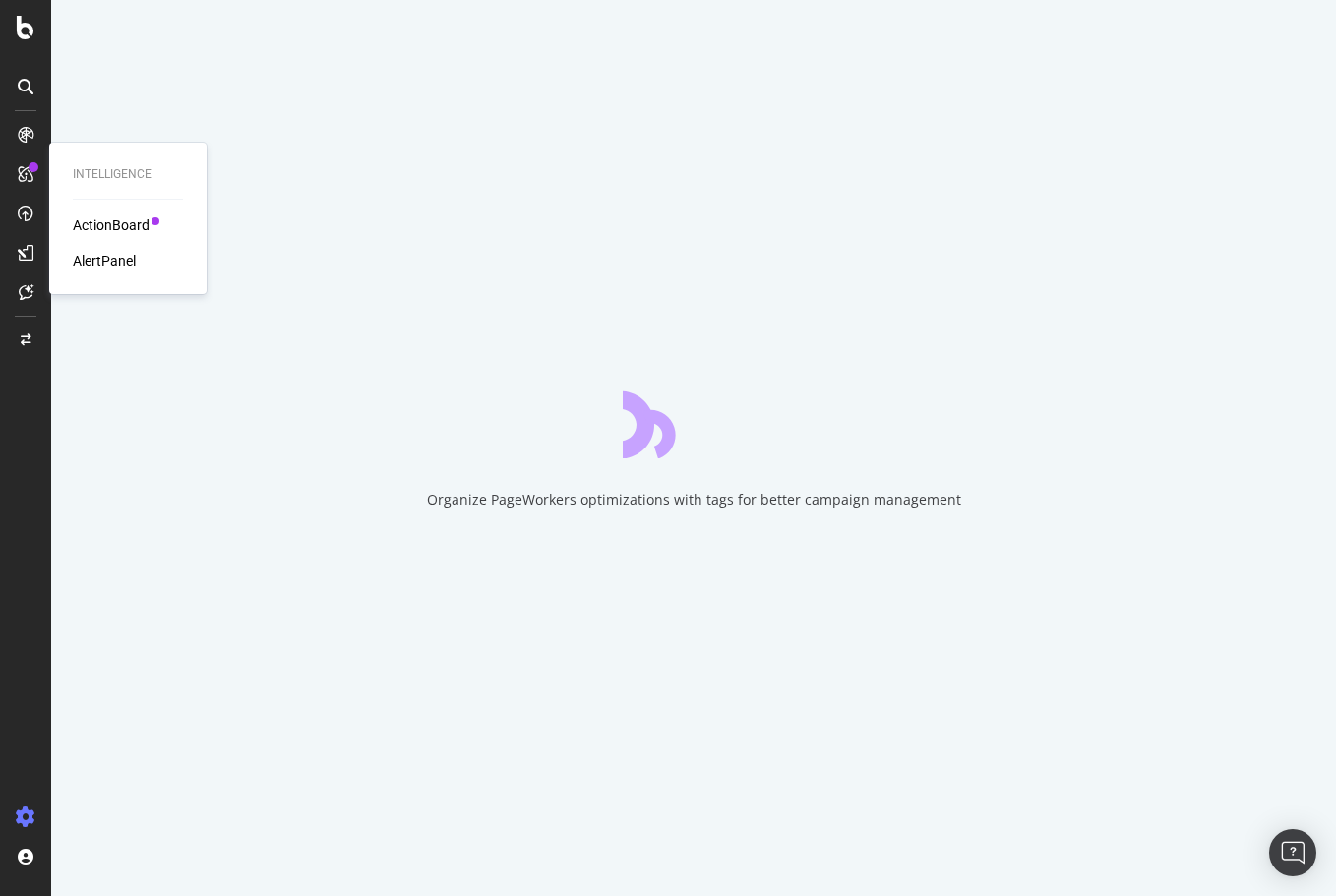 click on "ActionBoard" at bounding box center [111, 225] 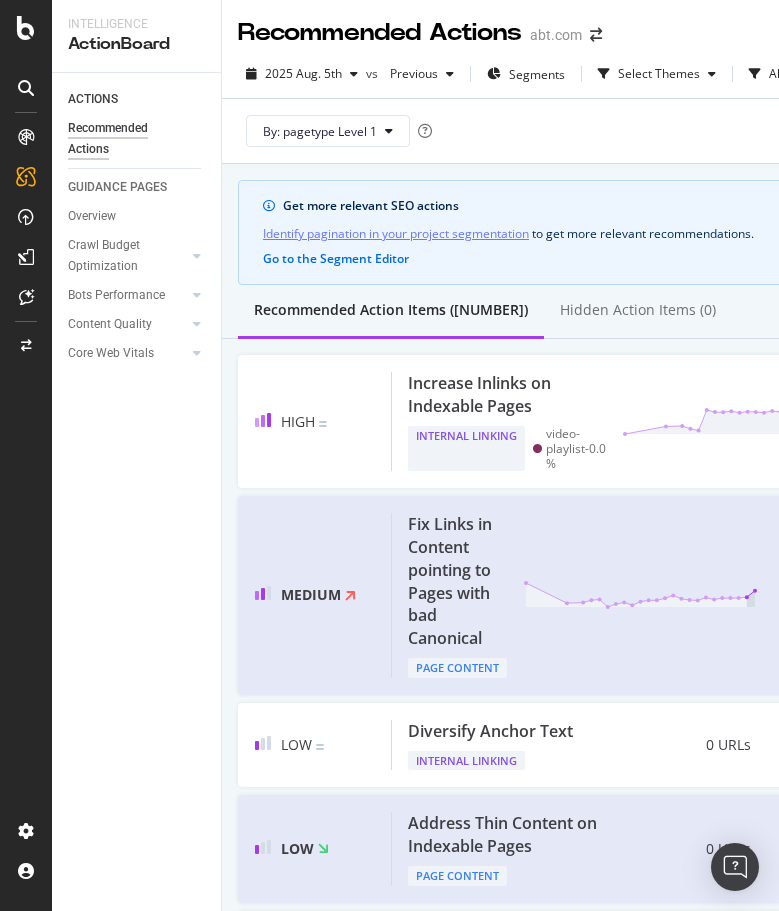 click on "Get more relevant SEO actions Identify pagination in your project segmentation   to get more relevant   recommendations . Go to the Segment Editor Recommended Action Items (40) Hidden Action Items (0) High Increase Inlinks on Indexable Pages Internal Linking video-playlist  -  0.0 % 39K URLs Medium Fix Links in Content pointing to Pages with bad Canonical Page Content 2K URLs Low Diversify Anchor Text Internal Linking 0 URLs Low Address Thin Content on Indexable Pages Page Content 0 URLs Low Increase Title Tag Length Page Content 0 URLs Low Resolve duplicate or highly similar Content Page Content 0 URLs Low Bring Page higher in Website Structure Internal Linking 147 URLs Low Improve Load Time on Indexable Pages Performance 59 URLs Low Address Canonical Tags with less than 75% Similarity Page Content 0 URLs Low Deduplicate Title Tags Page Content 0 URLs Low Deduplicate H1 Tags Page Content 0 URLs Low Add a Missing H1 Tag Page Content 0 URLs Low Ensure that Description is not duplicated Page Meta Data 0 URLs" at bounding box center (585, 2778) 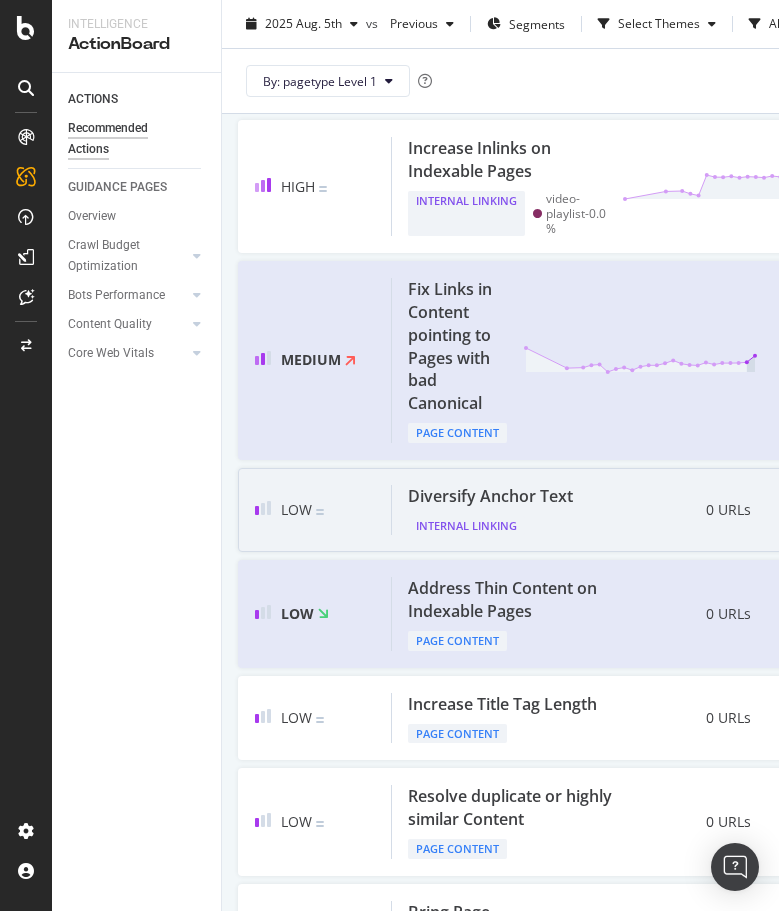scroll, scrollTop: 200, scrollLeft: 0, axis: vertical 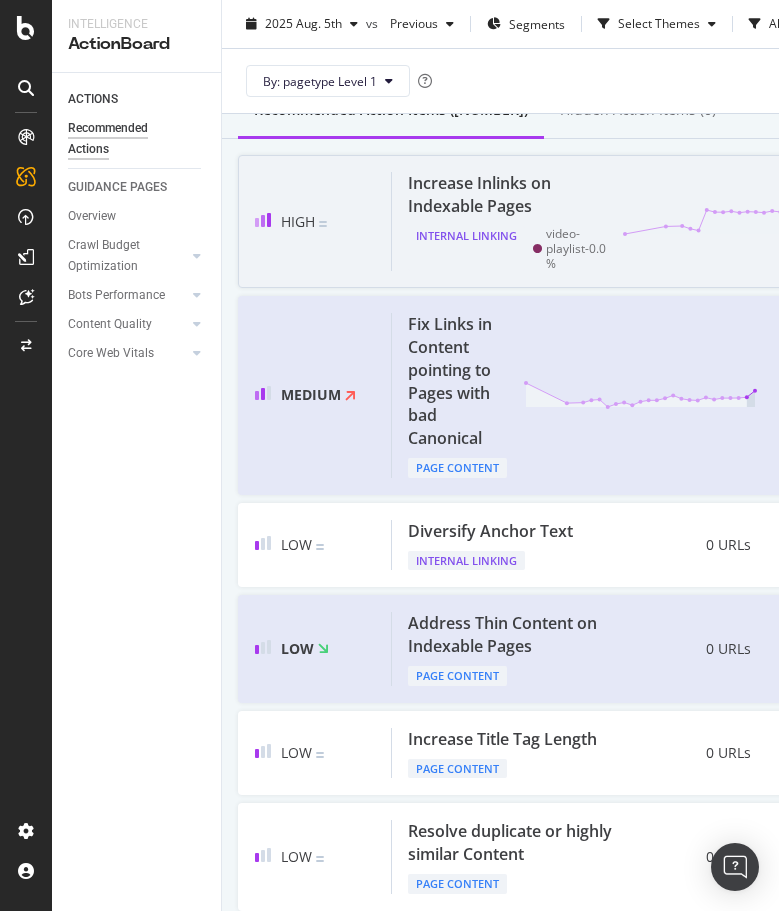 click on "Increase Inlinks on Indexable Pages Internal Linking video-playlist  -  0.0 % 39K URLs" at bounding box center [700, 221] 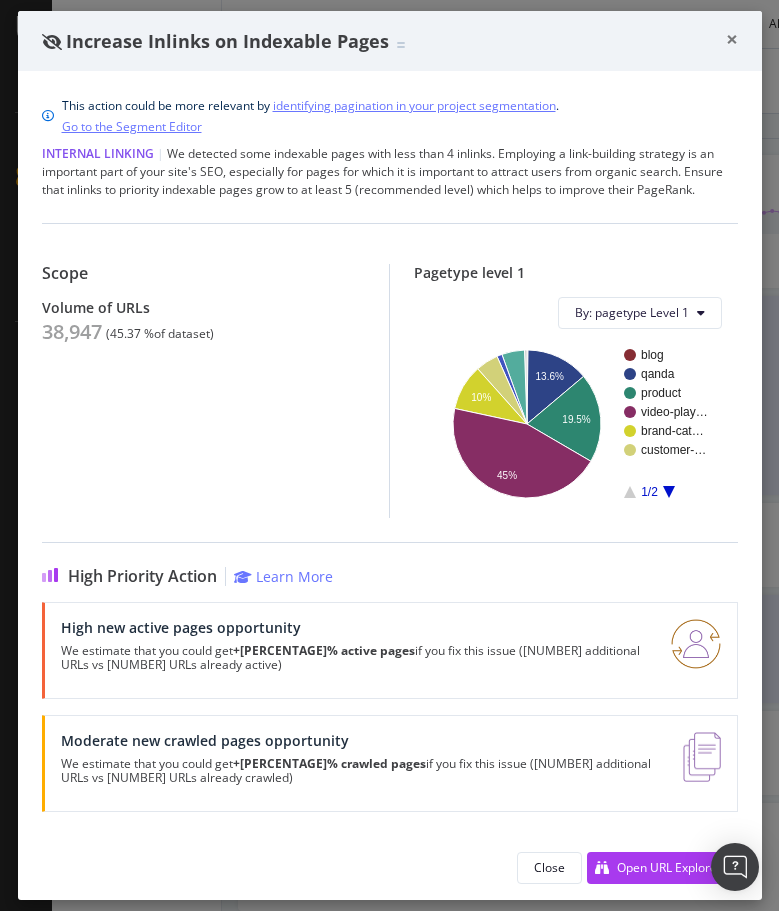click on "×" at bounding box center (732, 39) 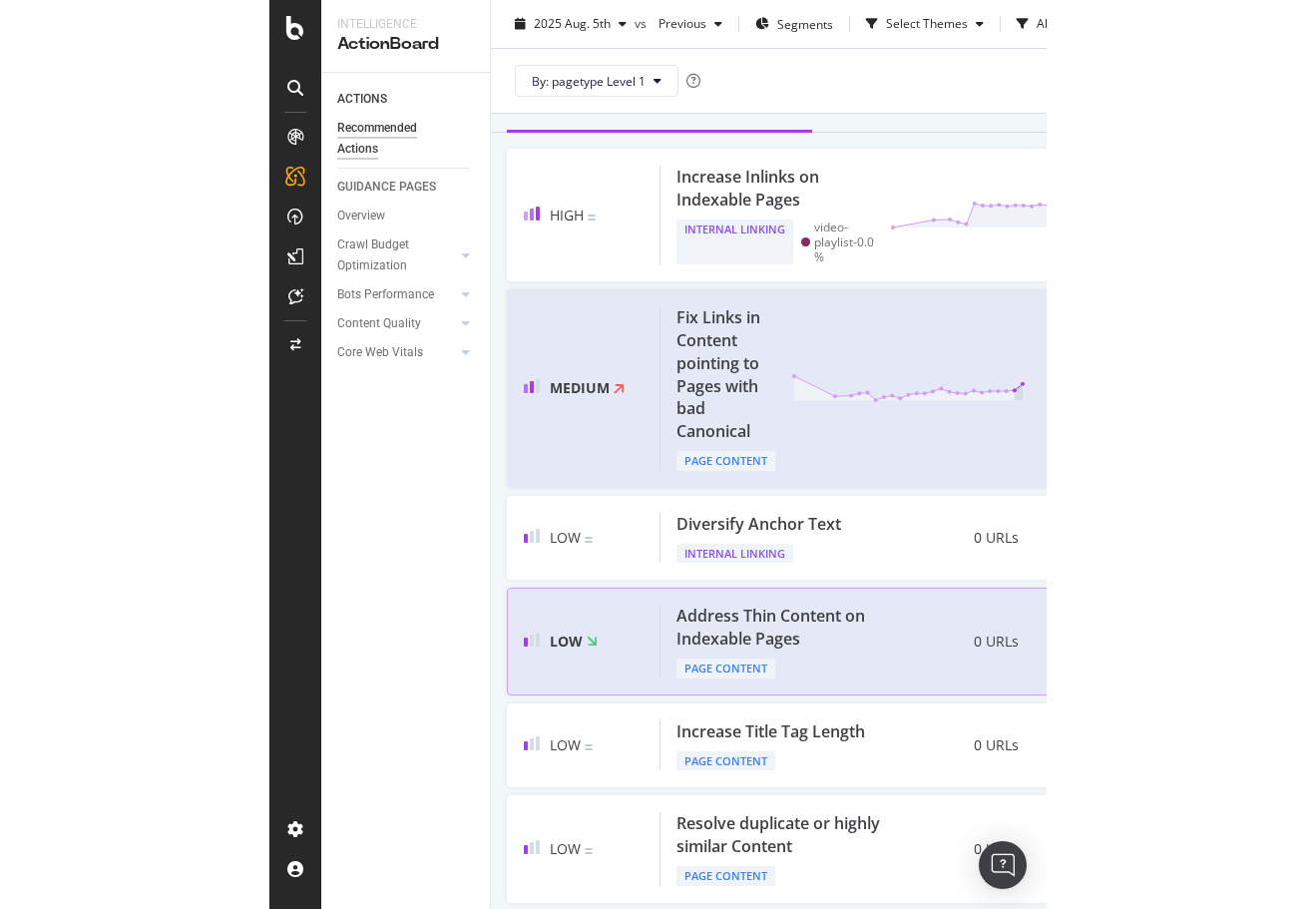 scroll, scrollTop: 0, scrollLeft: 0, axis: both 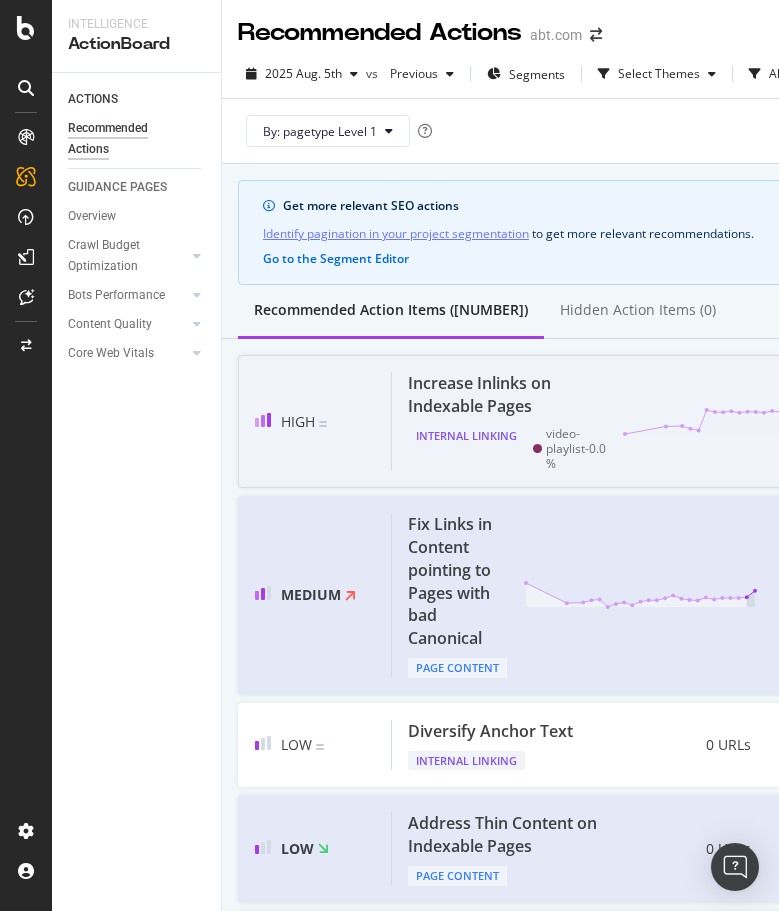 click on "High" at bounding box center [323, 421] 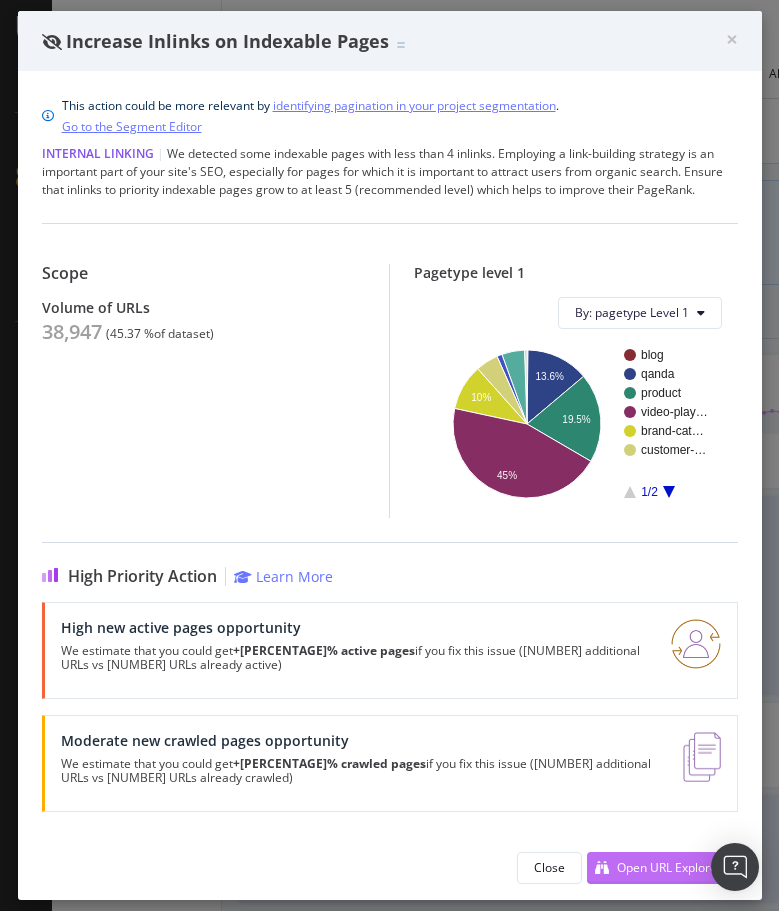 click at bounding box center (602, 868) 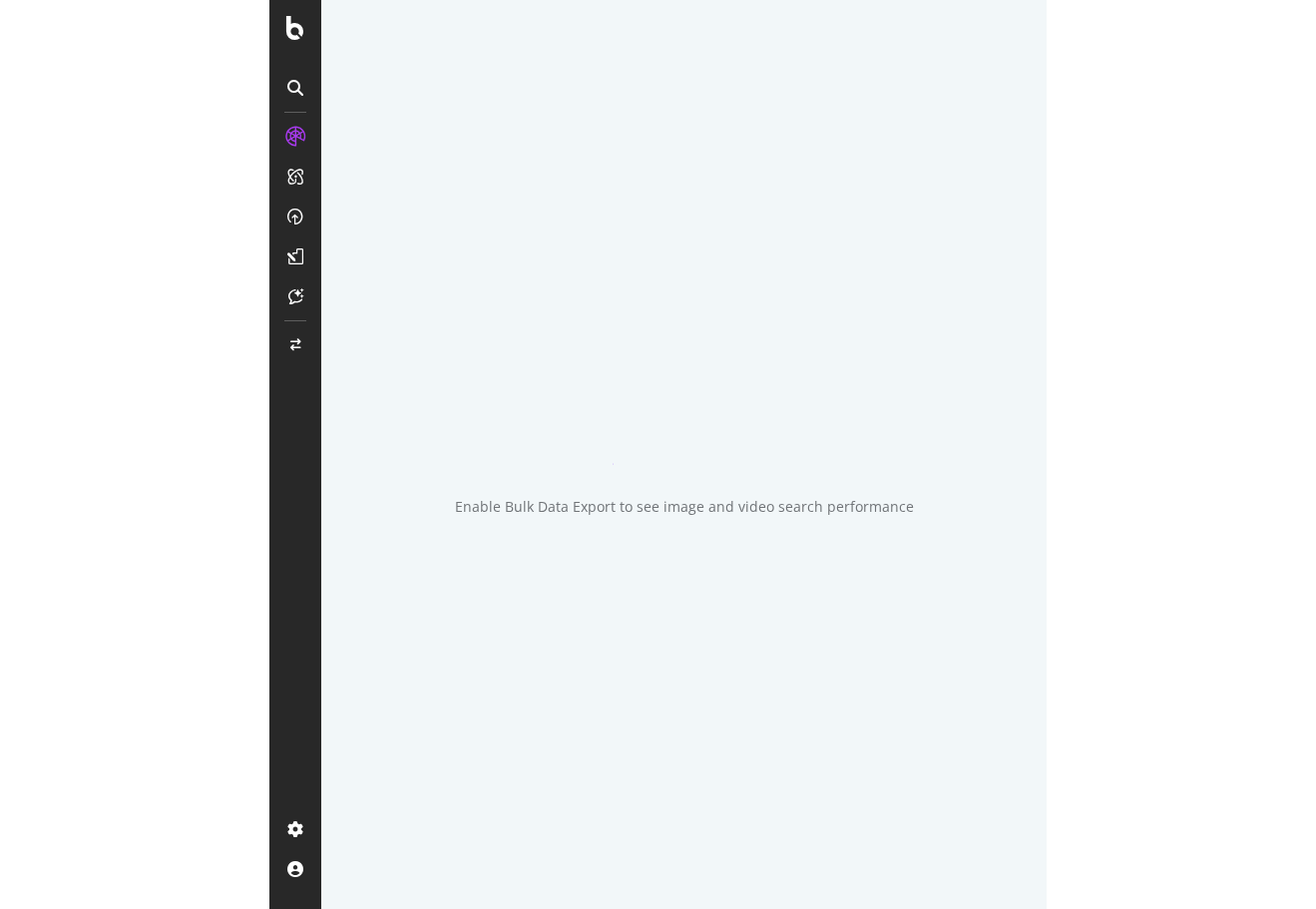 scroll, scrollTop: 0, scrollLeft: 0, axis: both 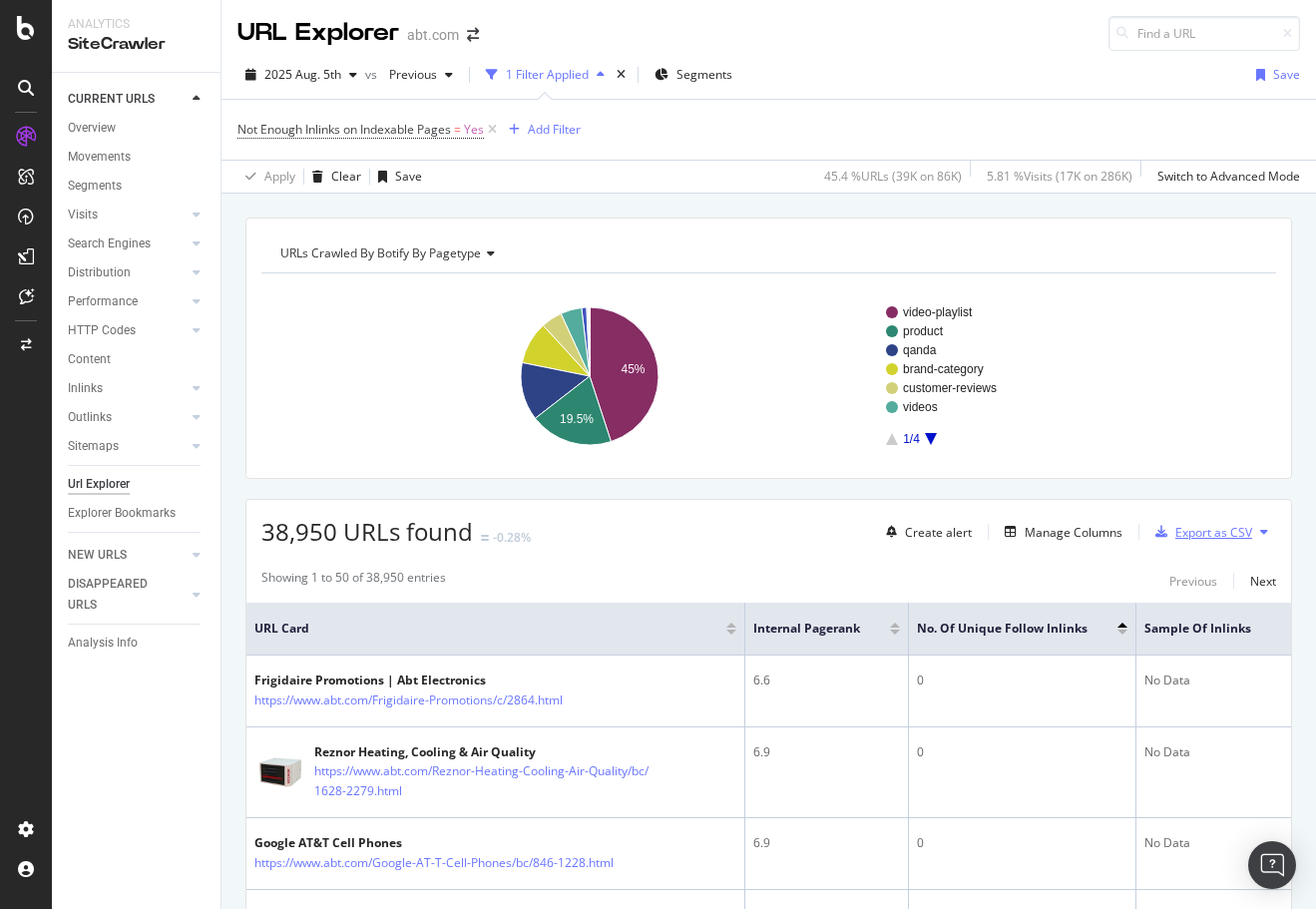 click on "Export as CSV" at bounding box center [1213, 532] 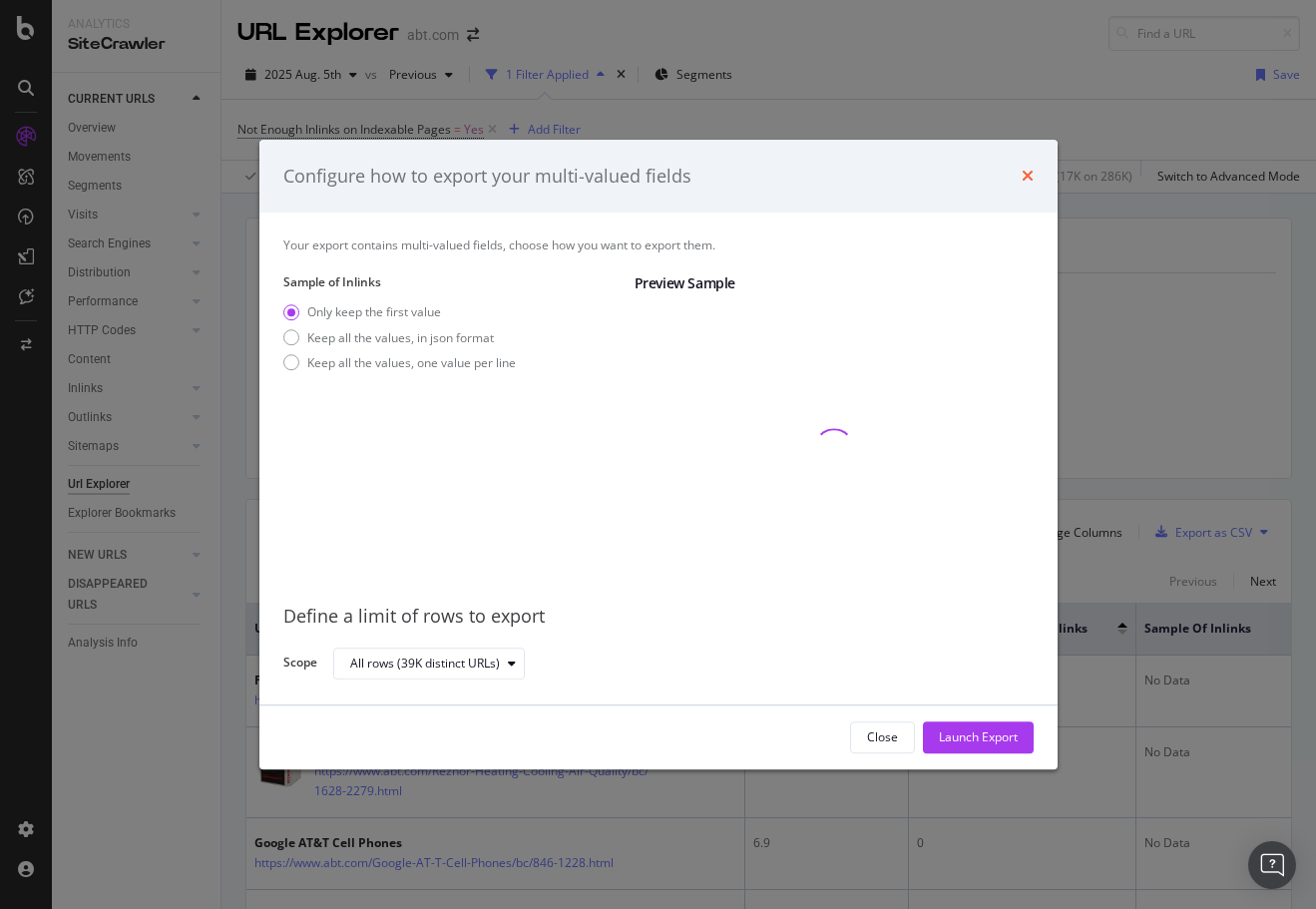 click at bounding box center (1028, 177) 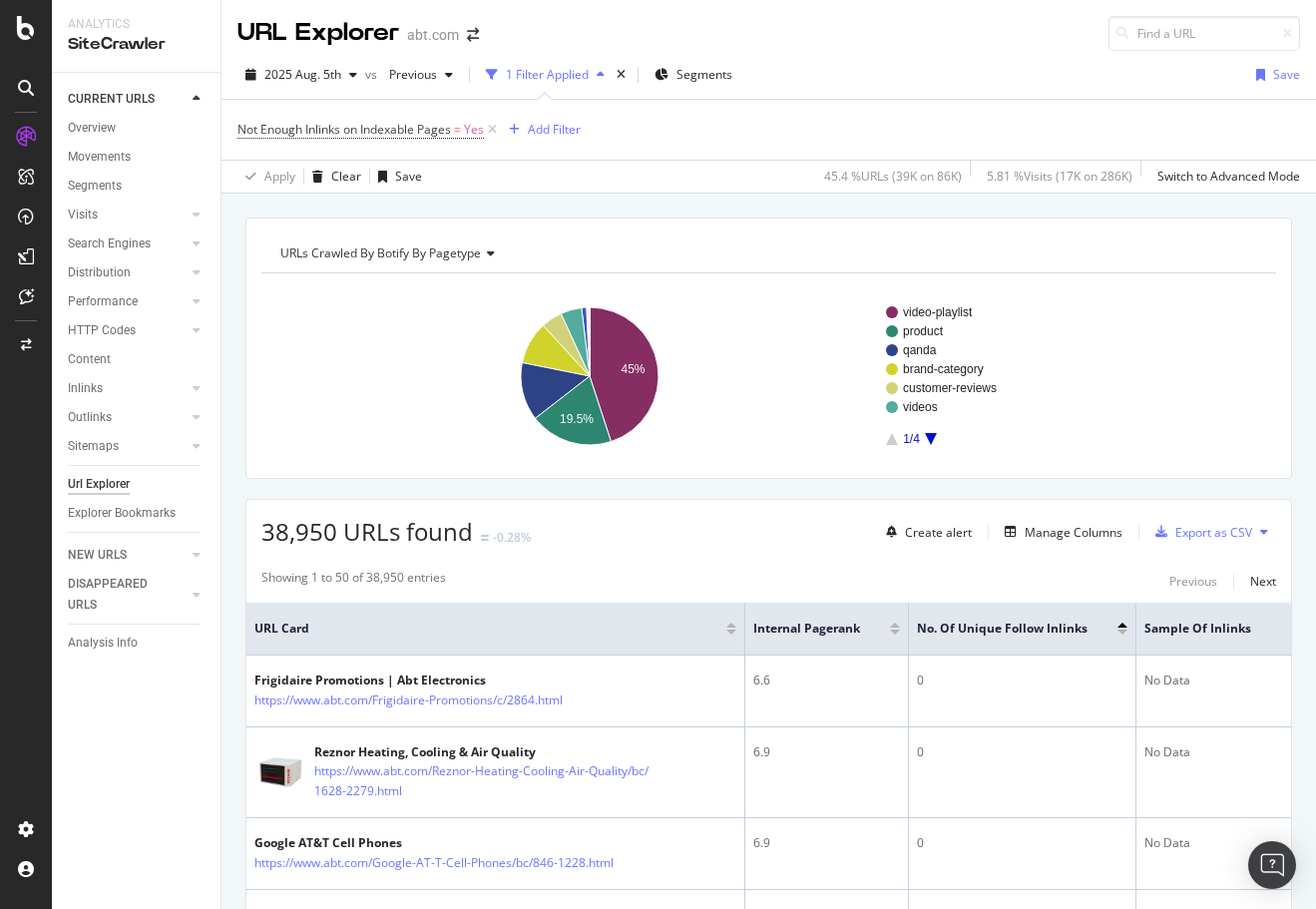 click on "URLs Crawled By Botify By pagetype
Chart (by Value) Table Expand Export as CSV Export as PNG Add to Custom Report
×
video-playlist product qanda brand-category customer-reviews videos 1/4 45% 19.5% pagetype Crawled URLs video-playlist 17,513 product 7,612 qanda 5,313 brand-category 3,907 customer-reviews 1,935 videos 1,935 news 442 blog 84 brand 53 sales-specialists 47 #nomatch 46 category 20 learning-center 19 promo 10 help 8 financing 2 packages 2 press 1 resources 1 0/0
38,950 URLs found -0.28% Create alert Manage Columns Export as CSV Showing 1 to 50 of 38,950 entries Previous Next URL Card Internal Pagerank No. of Unique Follow Inlinks Sample of Inlinks Frigidaire Promotions | Abt Electronics https://www.abt.com/Frigidaire-Promotions/c/2864.html 6.6 0 No Data Reznor Heating, Cooling & Air Quality 6.9 0 No Data 6.9 0 No Data 6.9 0 0" at bounding box center [768, 3105] 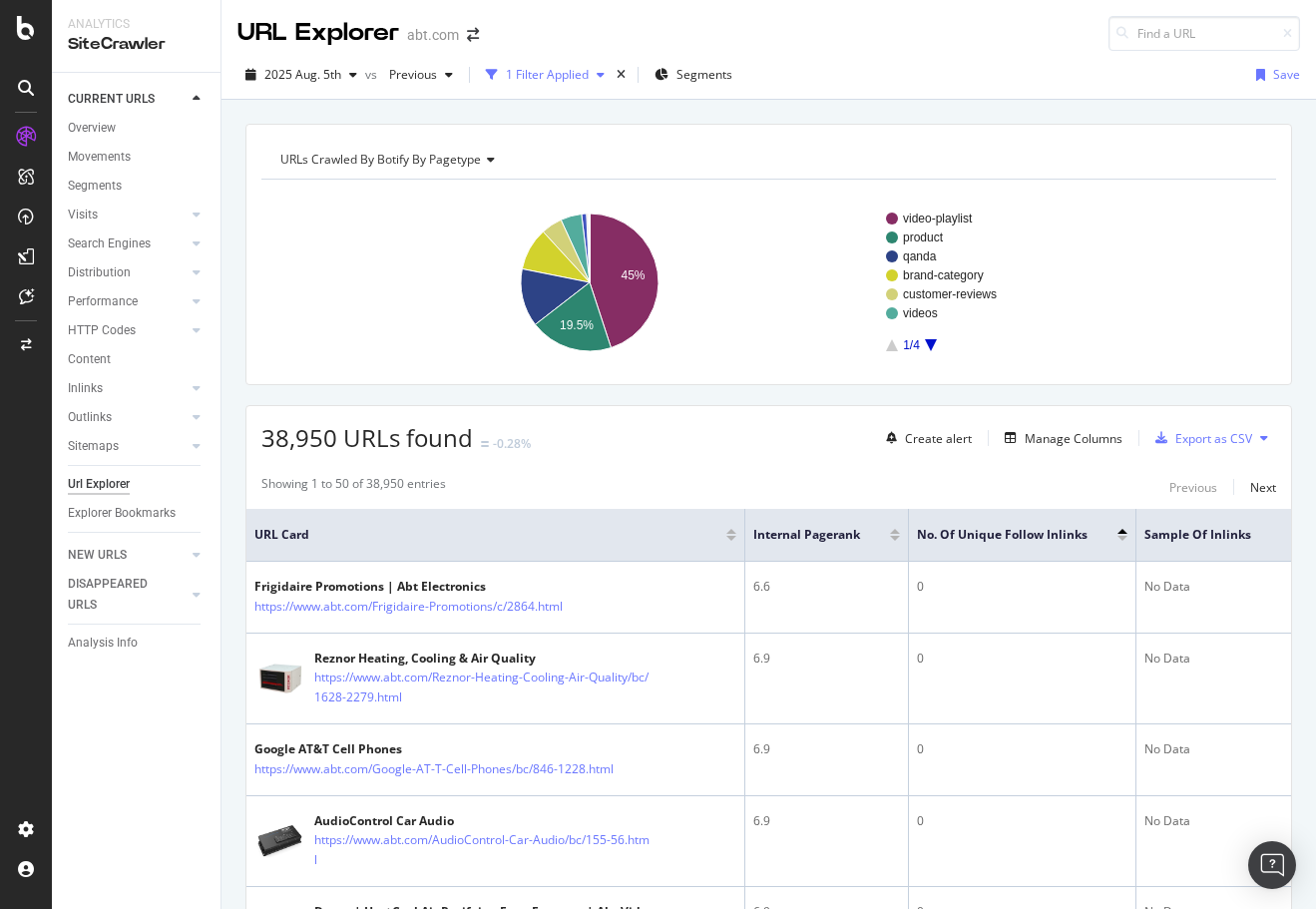 click at bounding box center [601, 75] 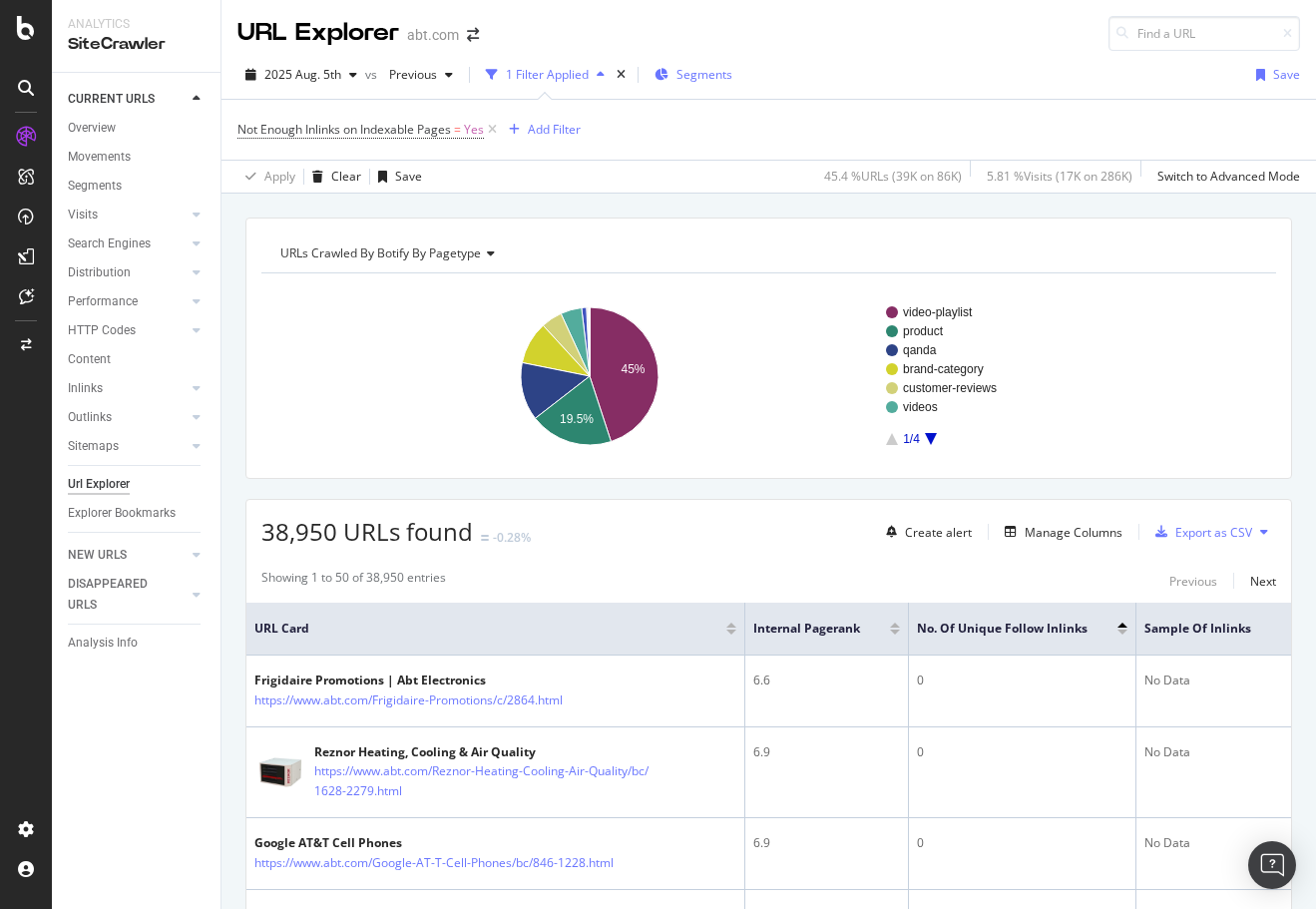 click on "Segments" at bounding box center (704, 74) 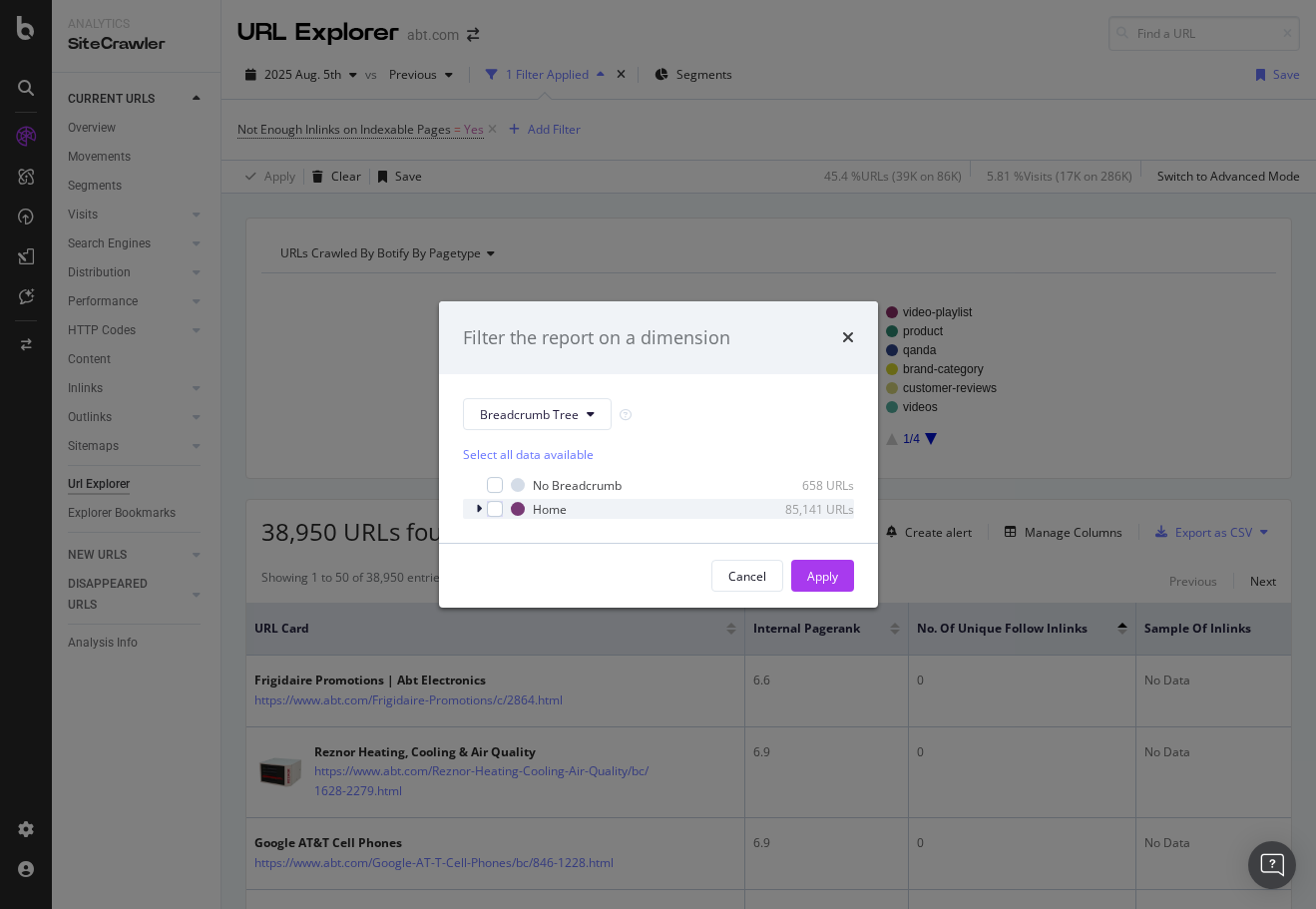 click at bounding box center [479, 509] 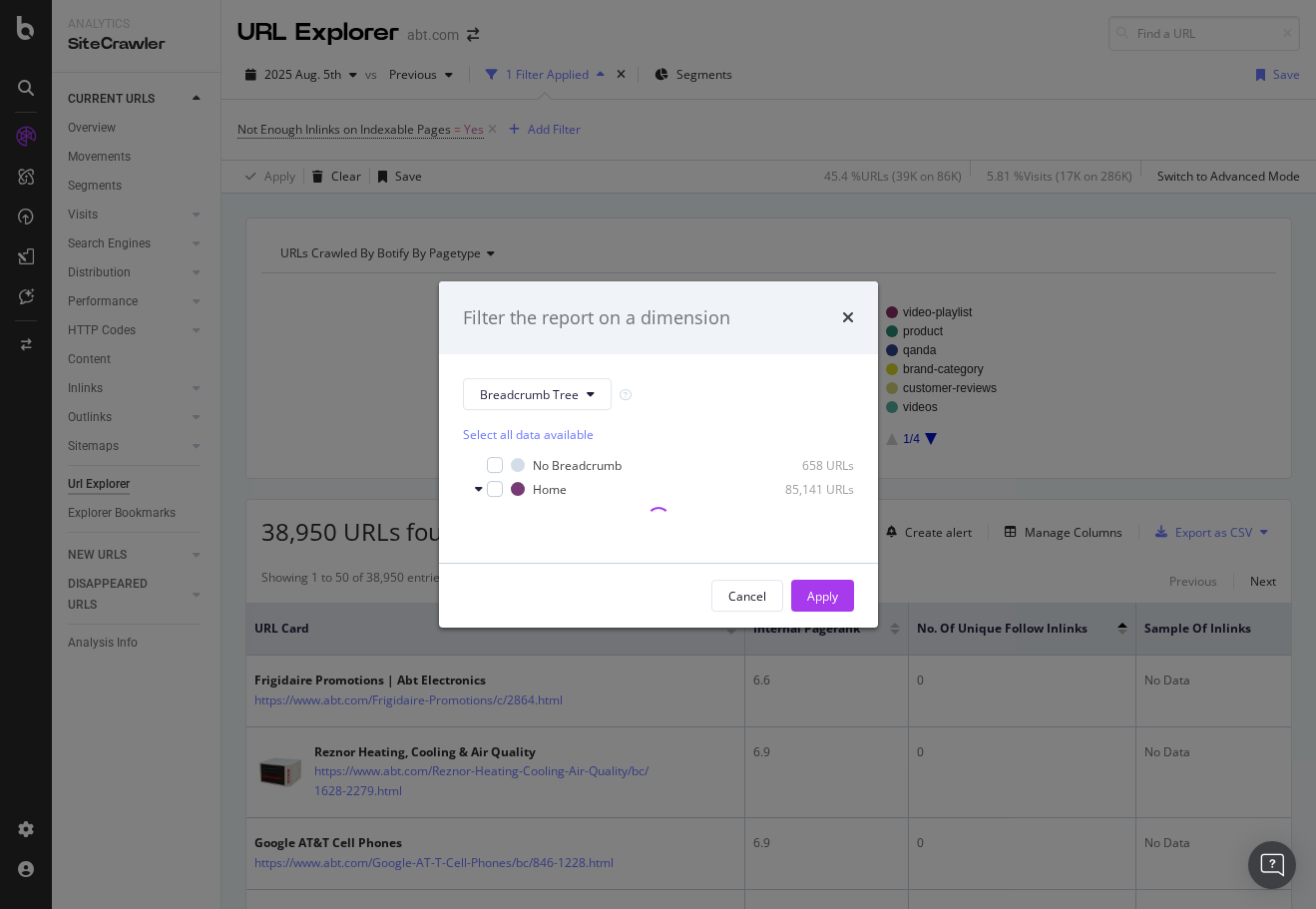 click on "Breadcrumb Tree Select all data available No Breadcrumb 658   URLs Home 85,141   URLs" at bounding box center [658, 458] 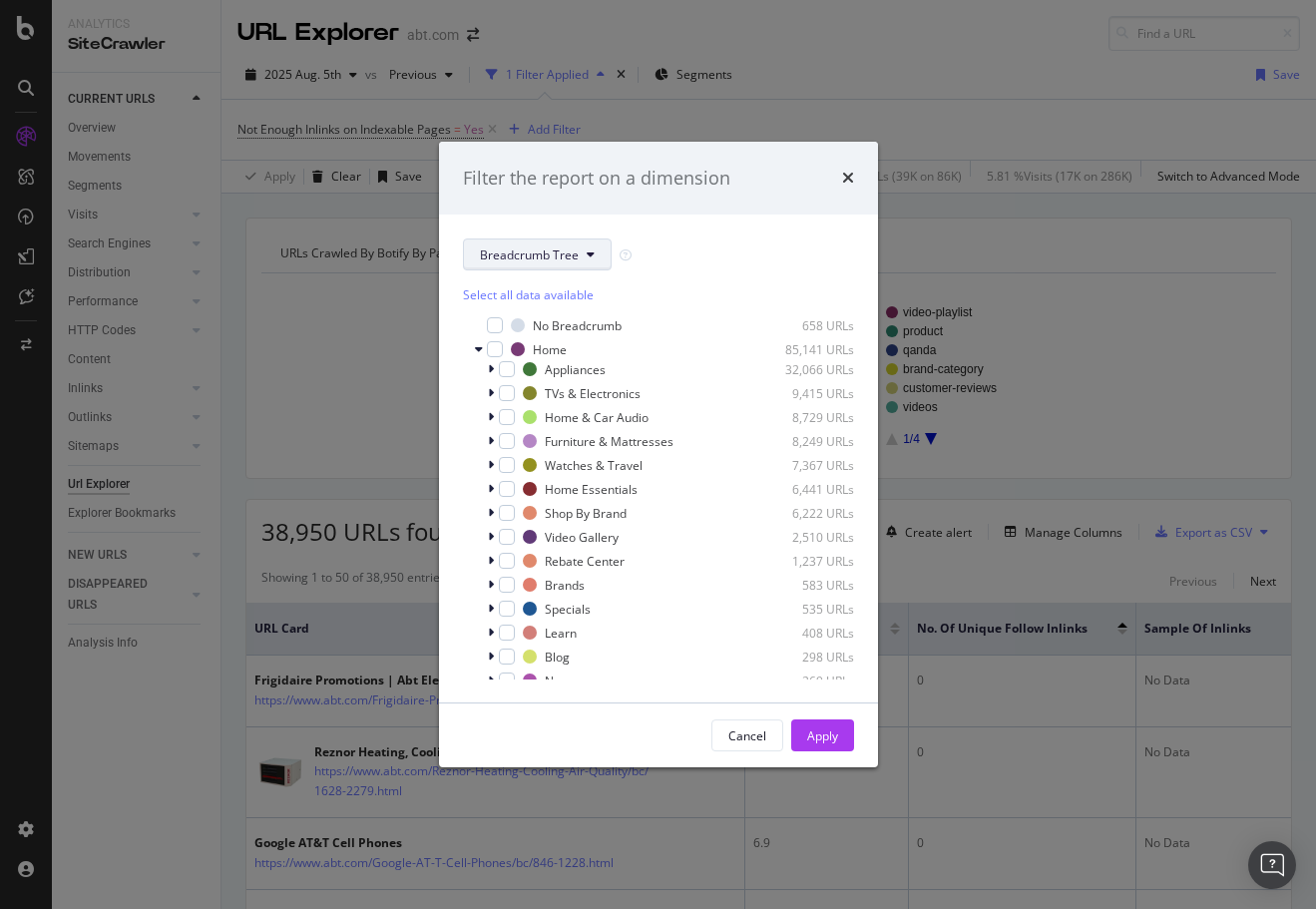 click on "TVs & Electronics" at bounding box center [593, 393] 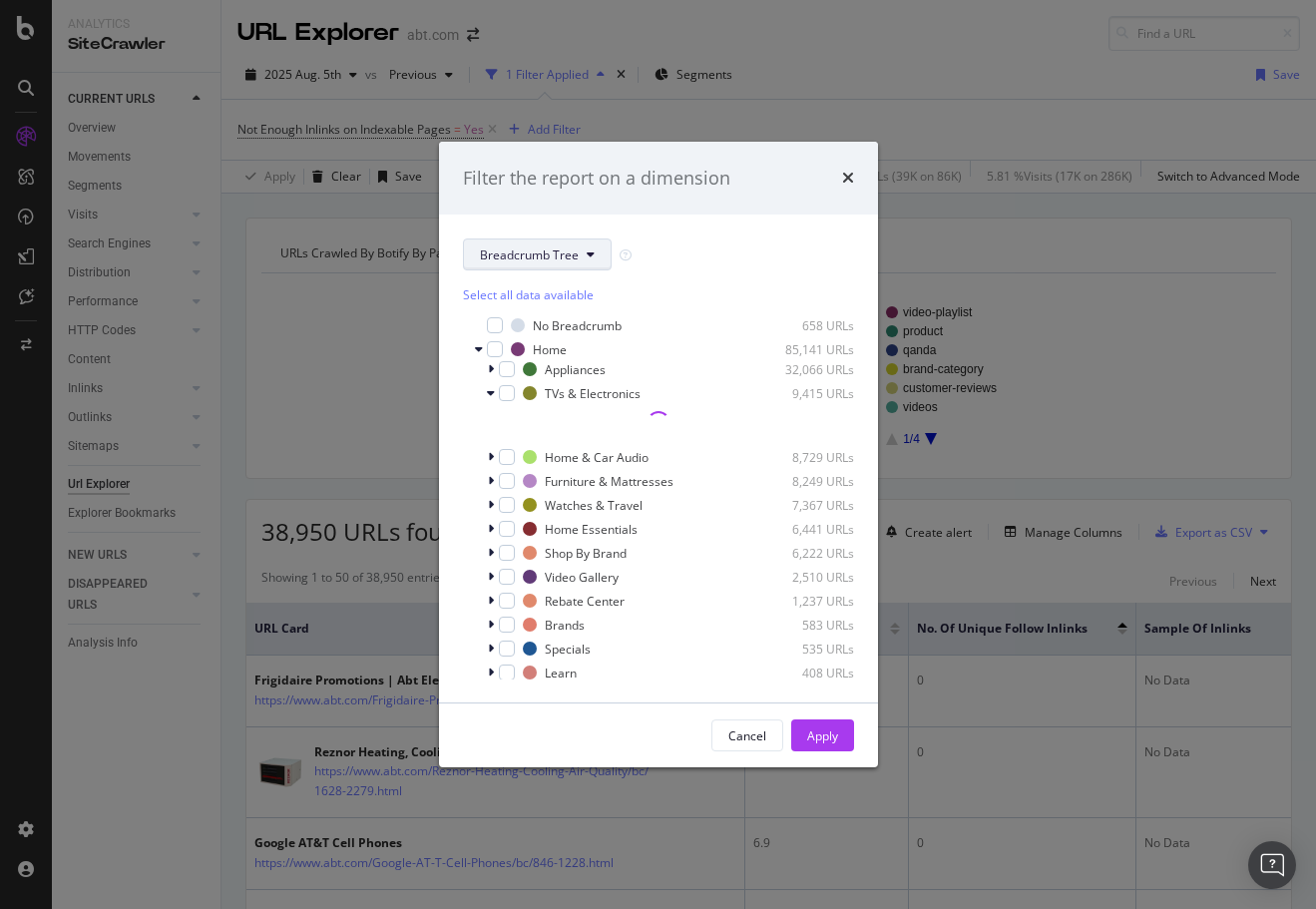 click on "TVs & Electronics" at bounding box center [593, 393] 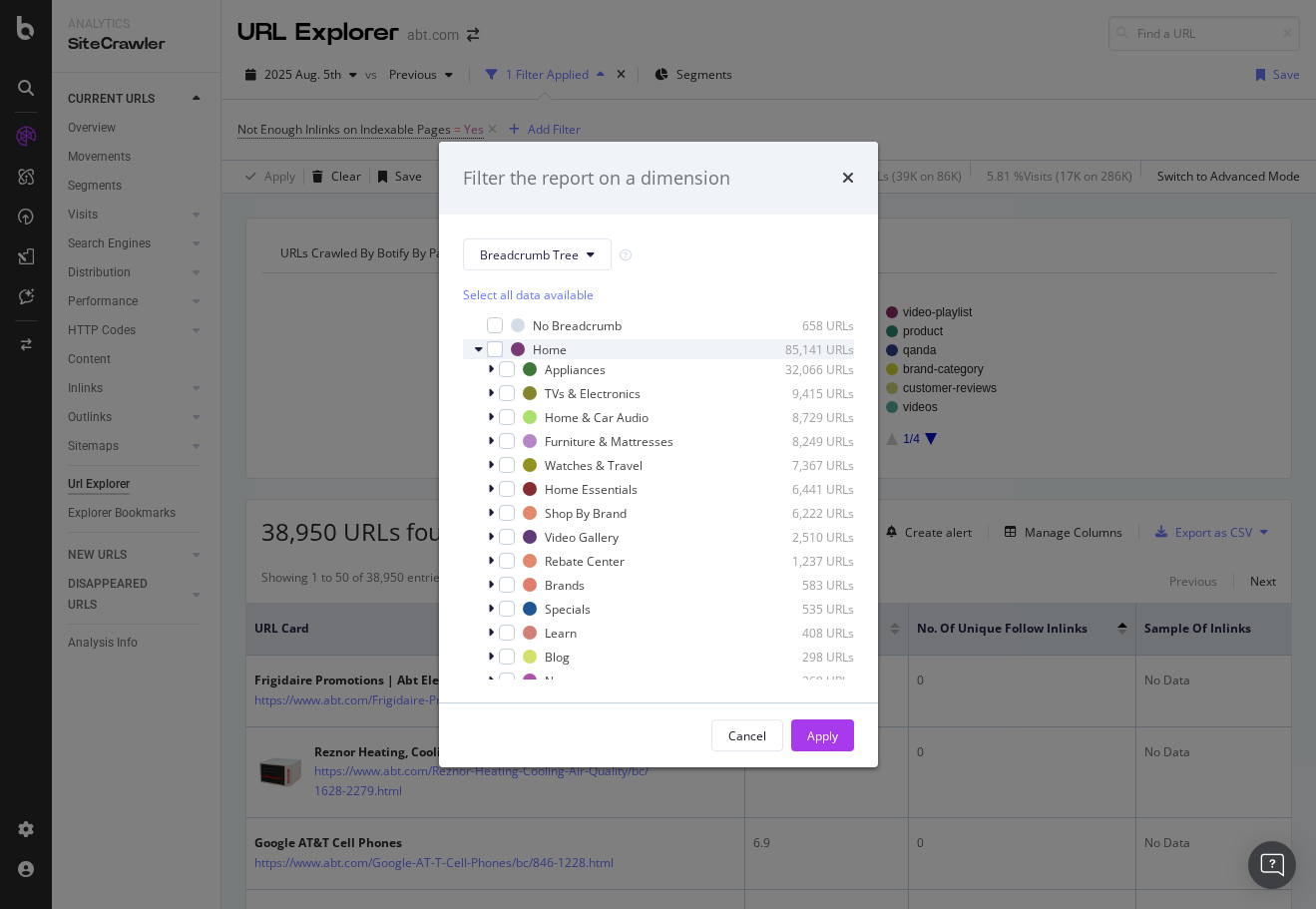 click at bounding box center (479, 349) 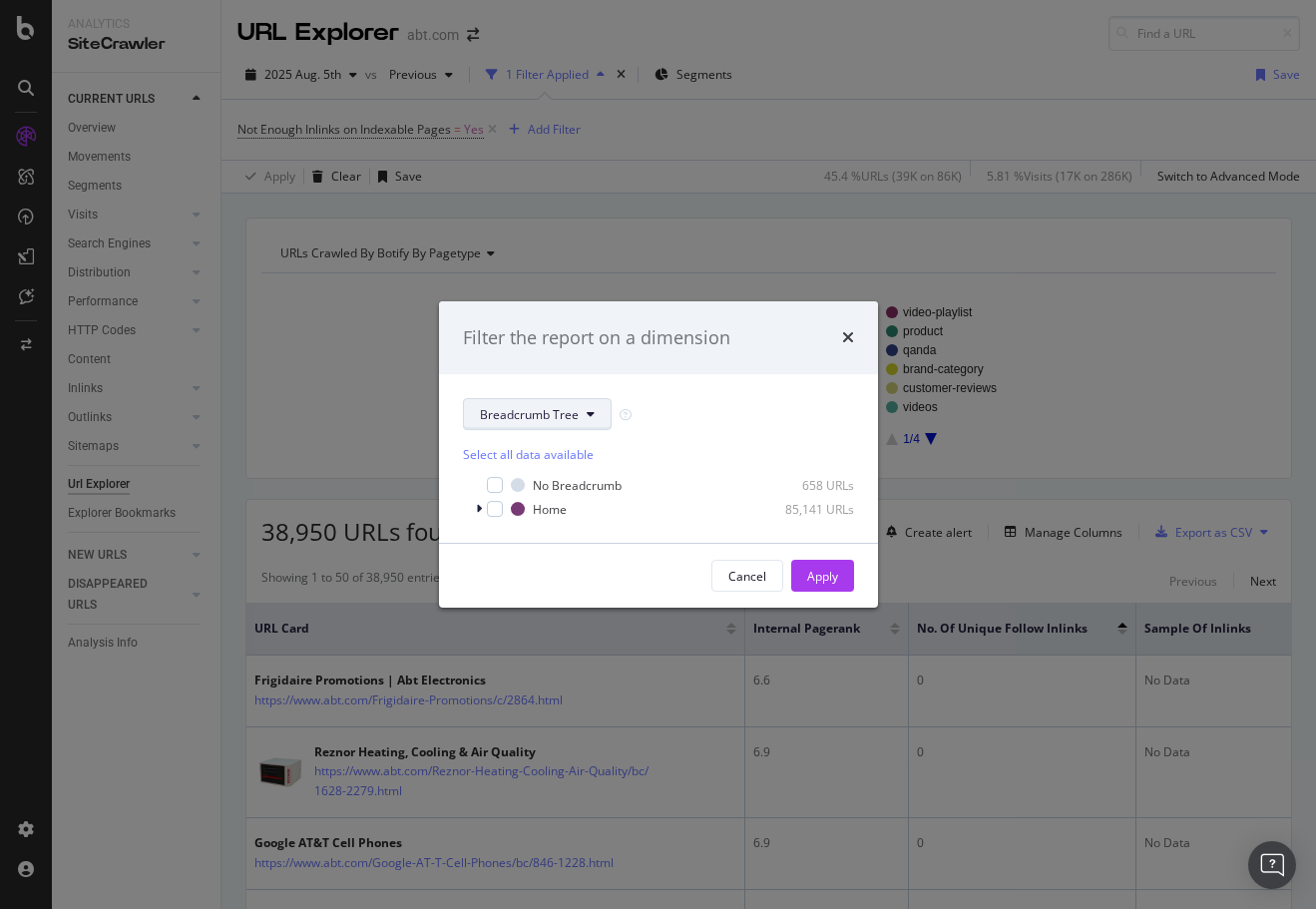click on "Breadcrumb Tree" at bounding box center [537, 414] 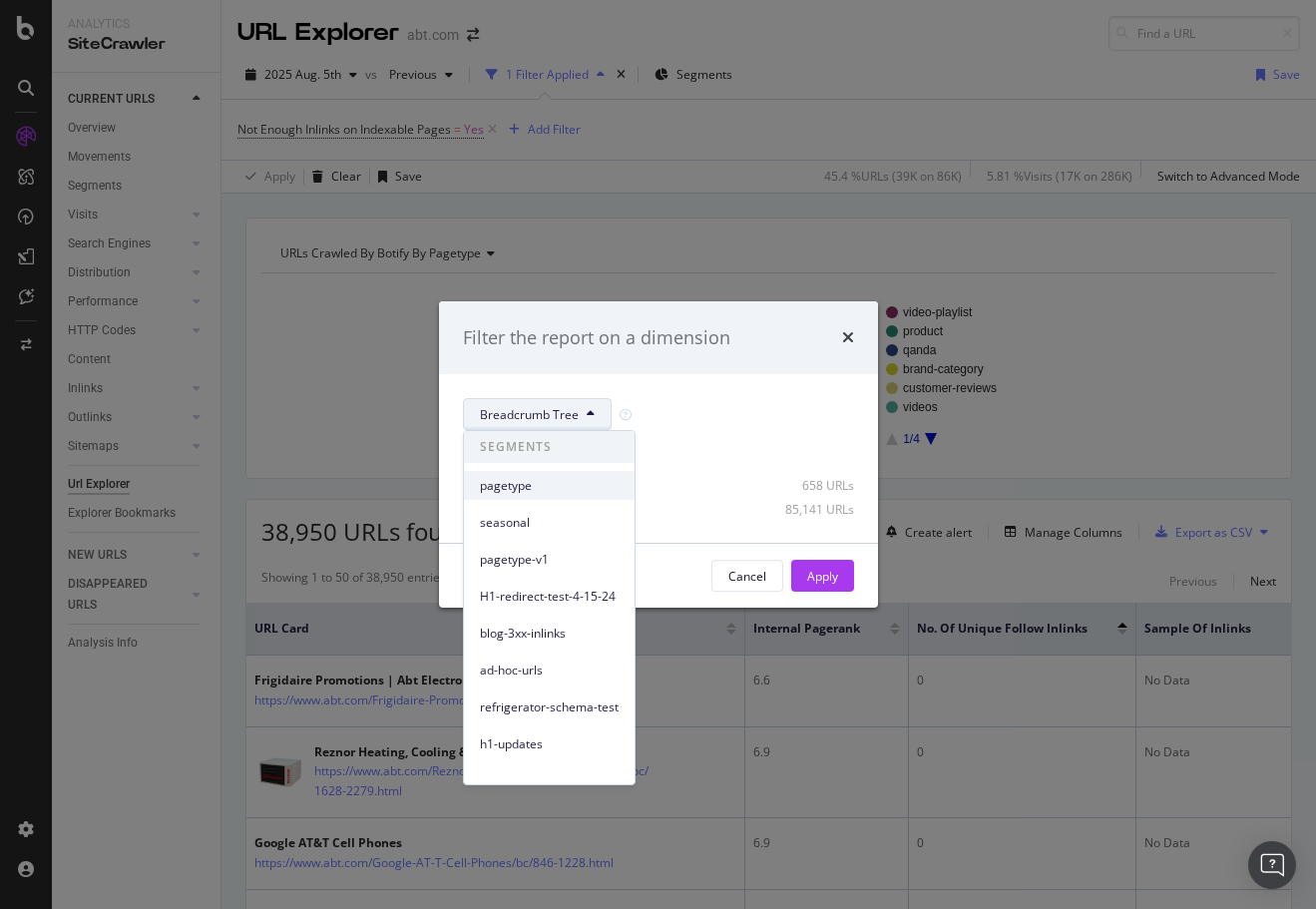 click on "pagetype" at bounding box center [549, 486] 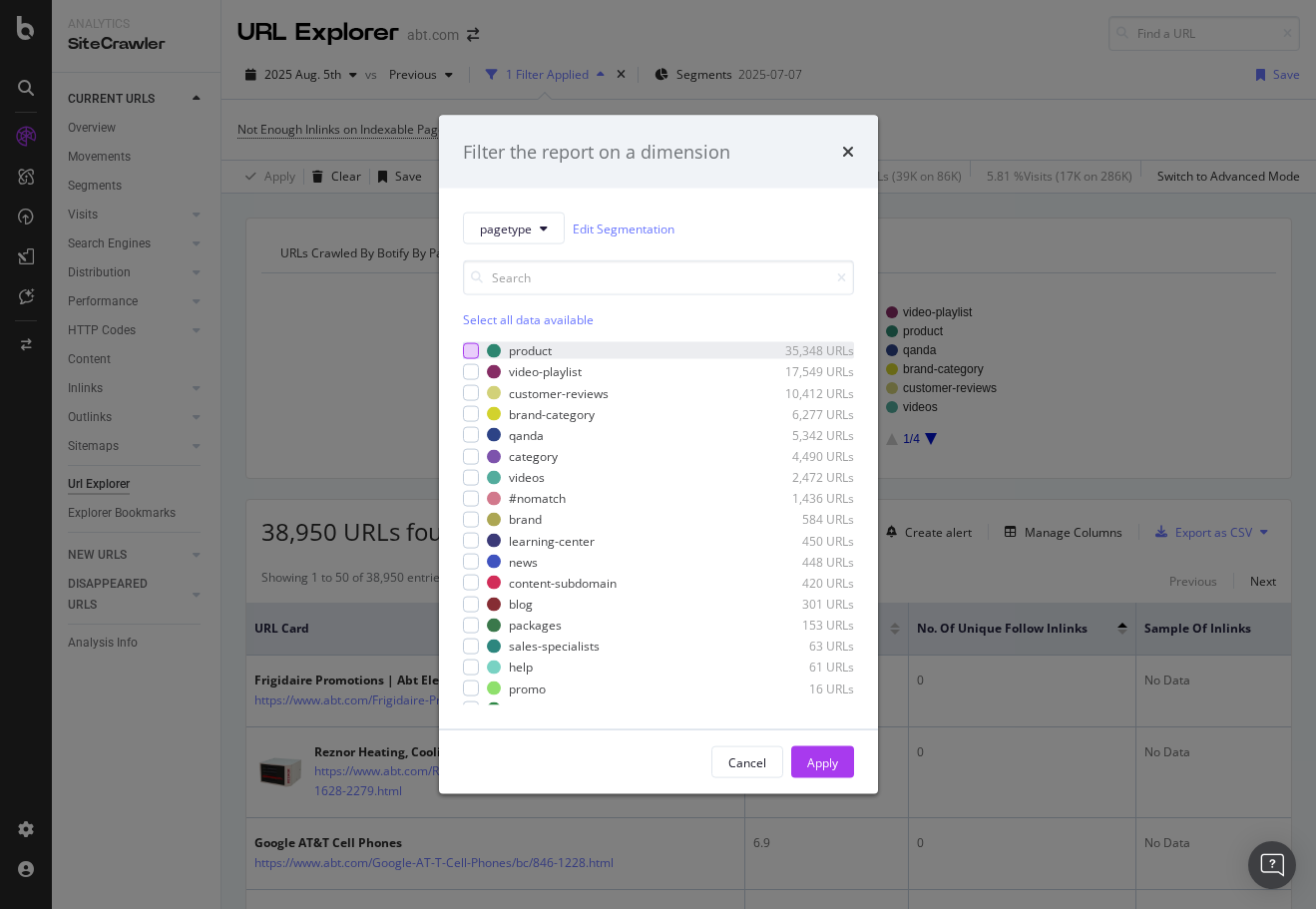 click at bounding box center [471, 350] 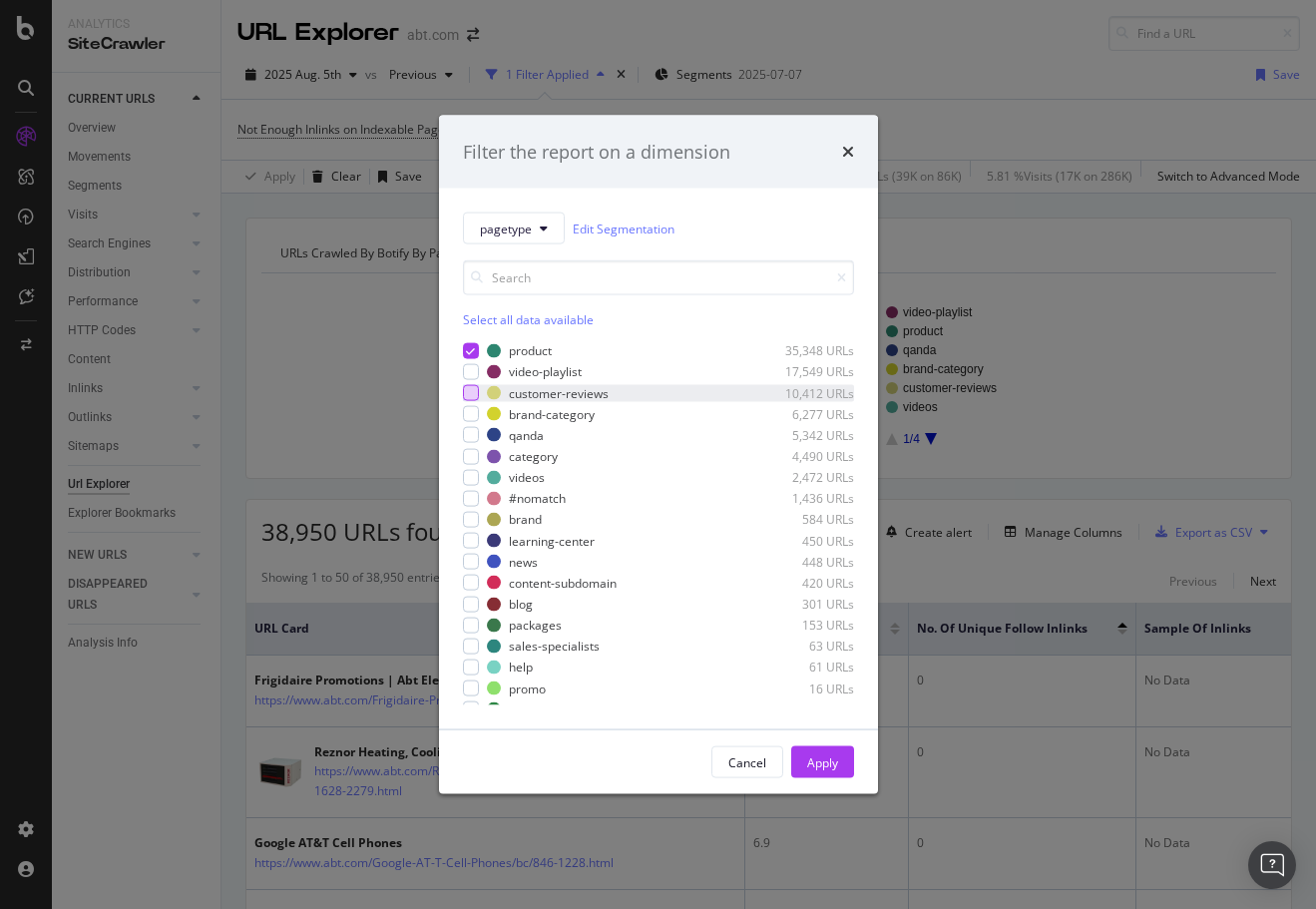 click at bounding box center (471, 393) 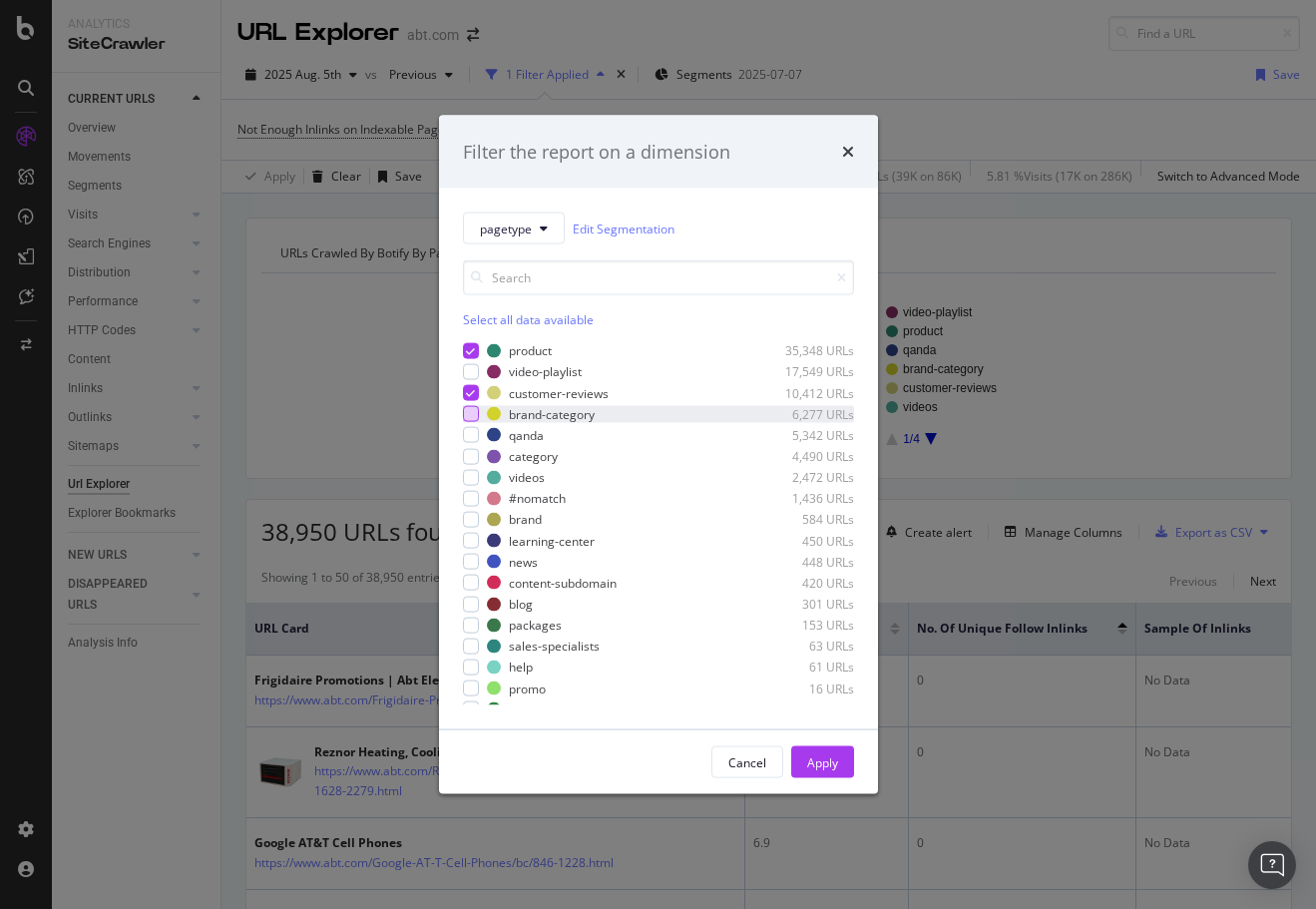 click at bounding box center (471, 414) 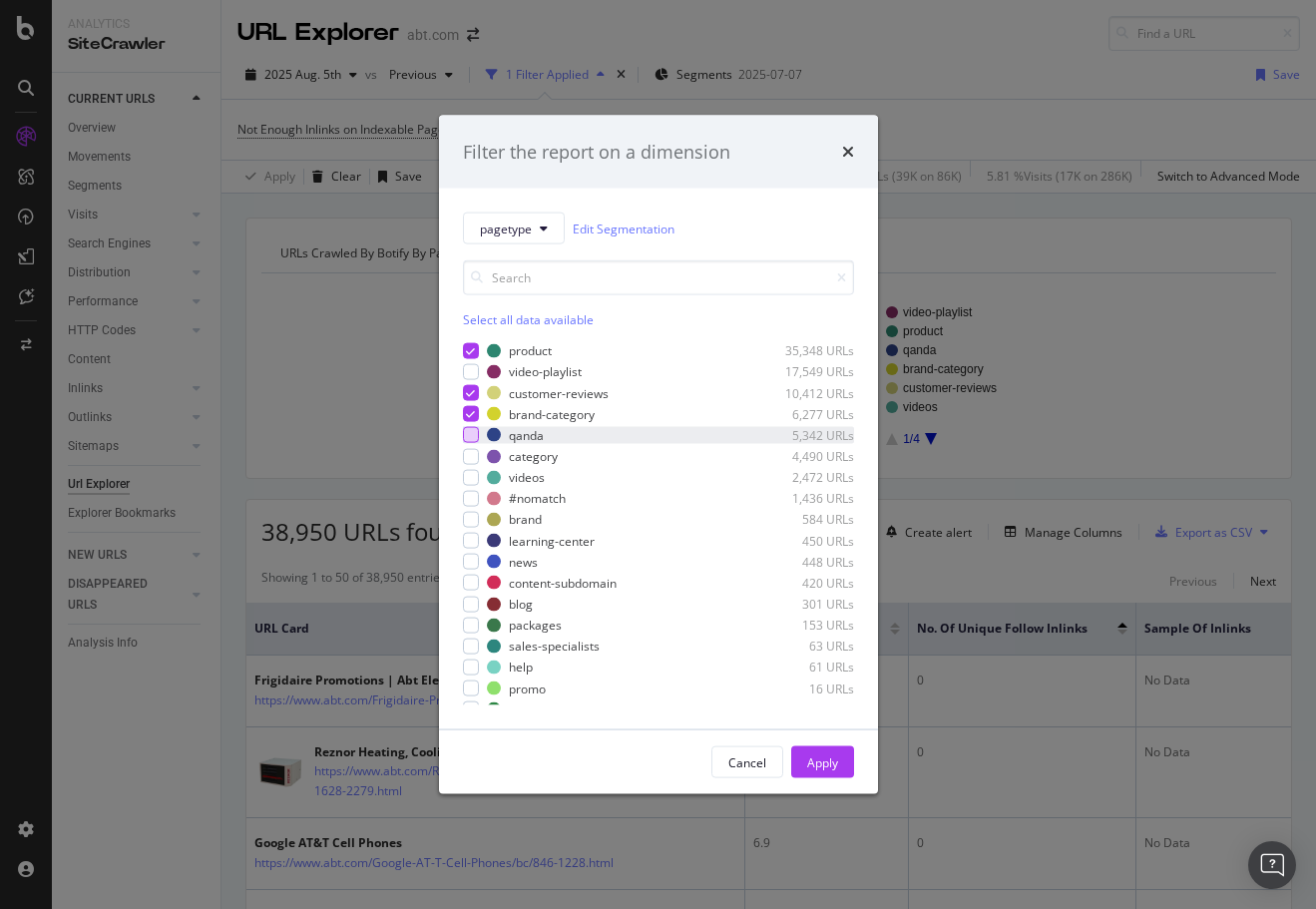 click at bounding box center [471, 435] 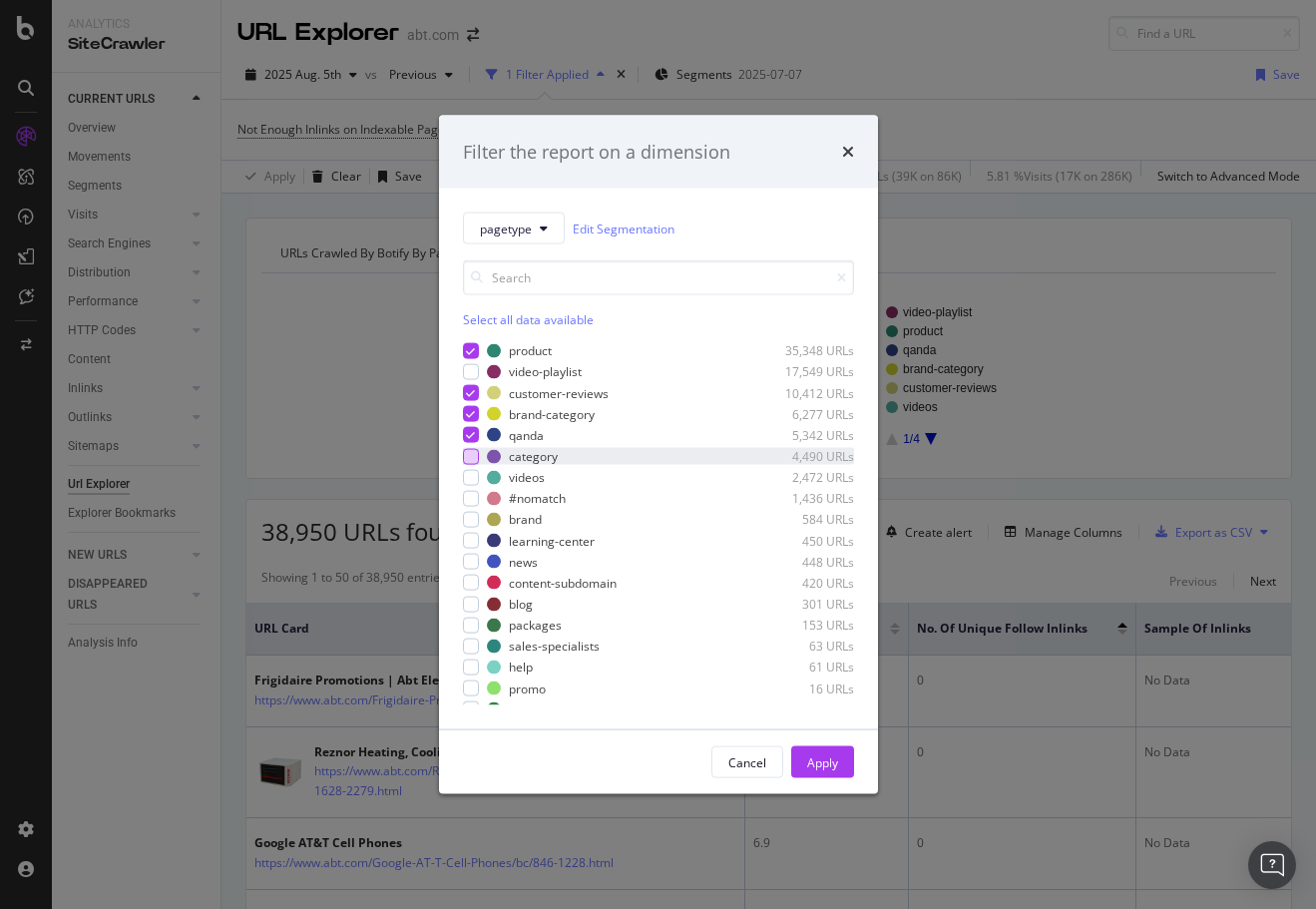 click at bounding box center [471, 456] 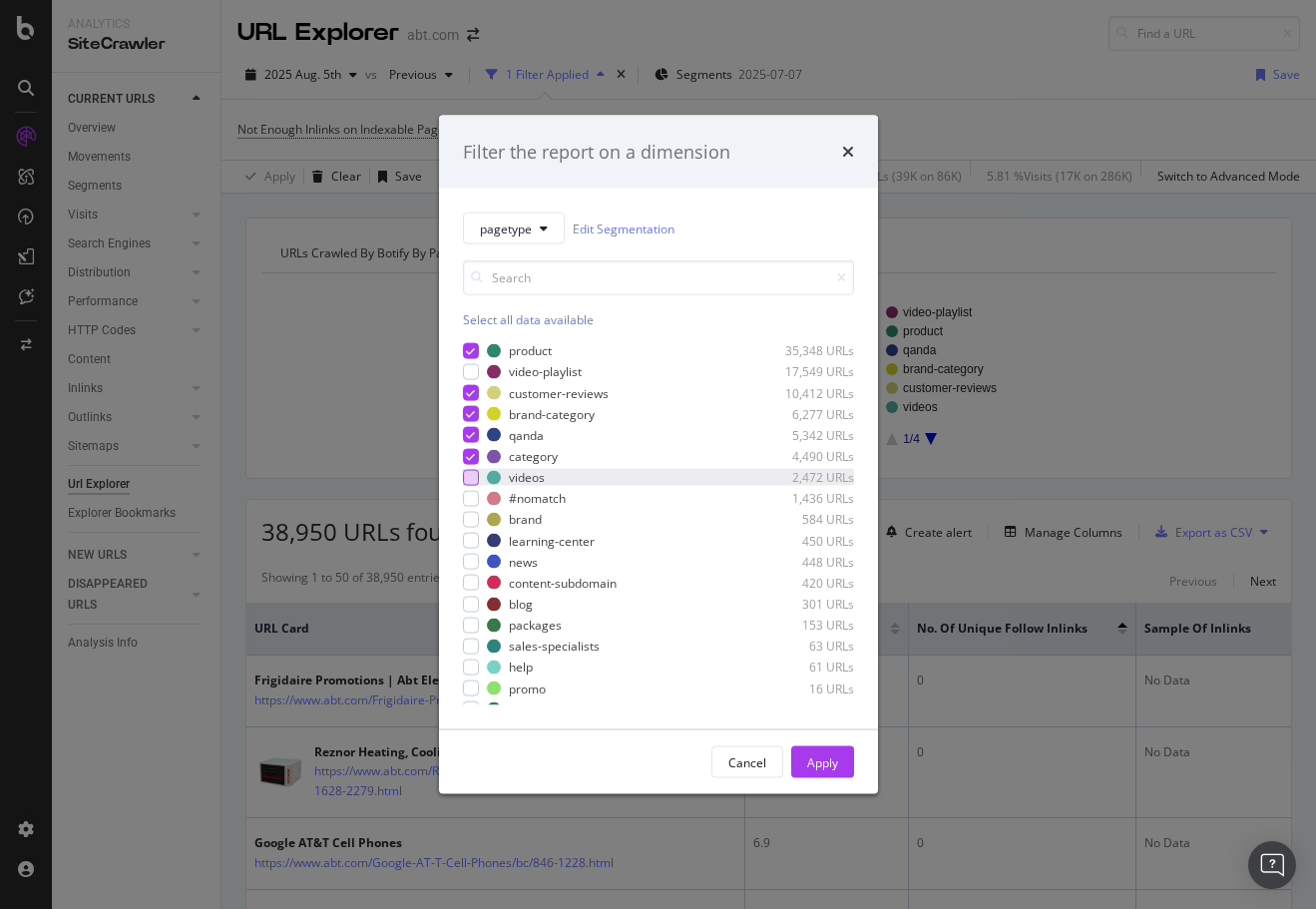 click at bounding box center (471, 477) 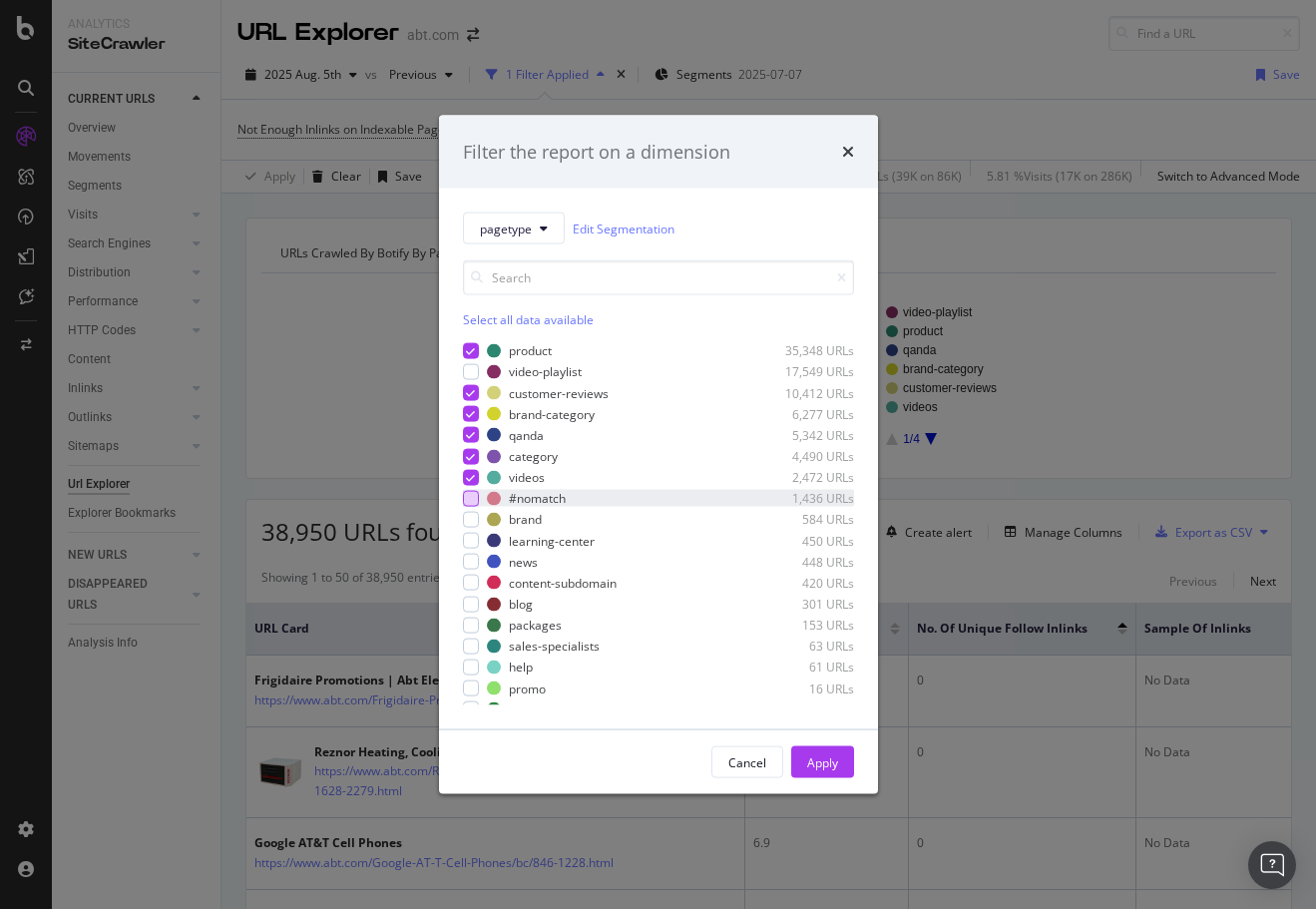 click at bounding box center [471, 498] 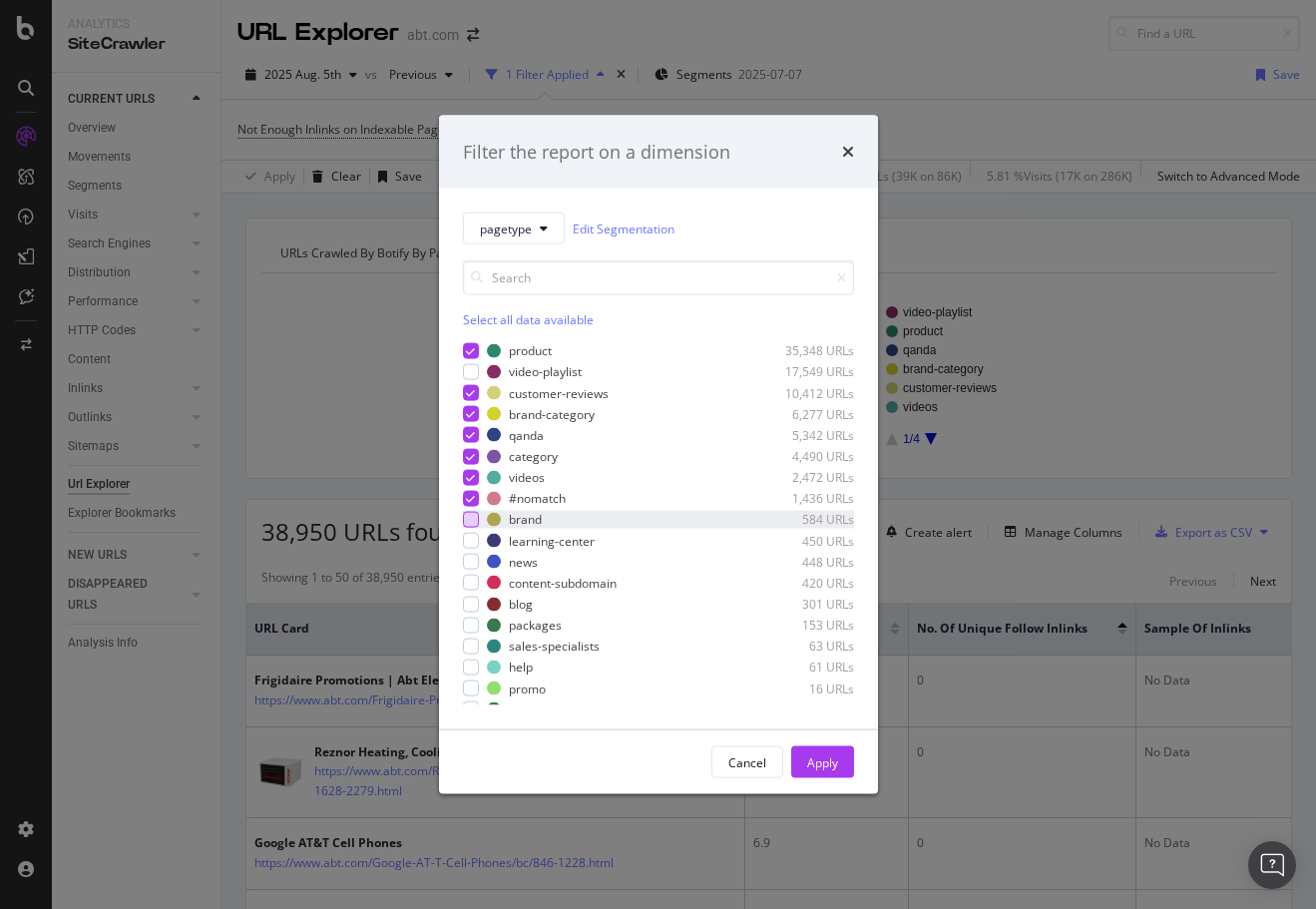 click at bounding box center [471, 520] 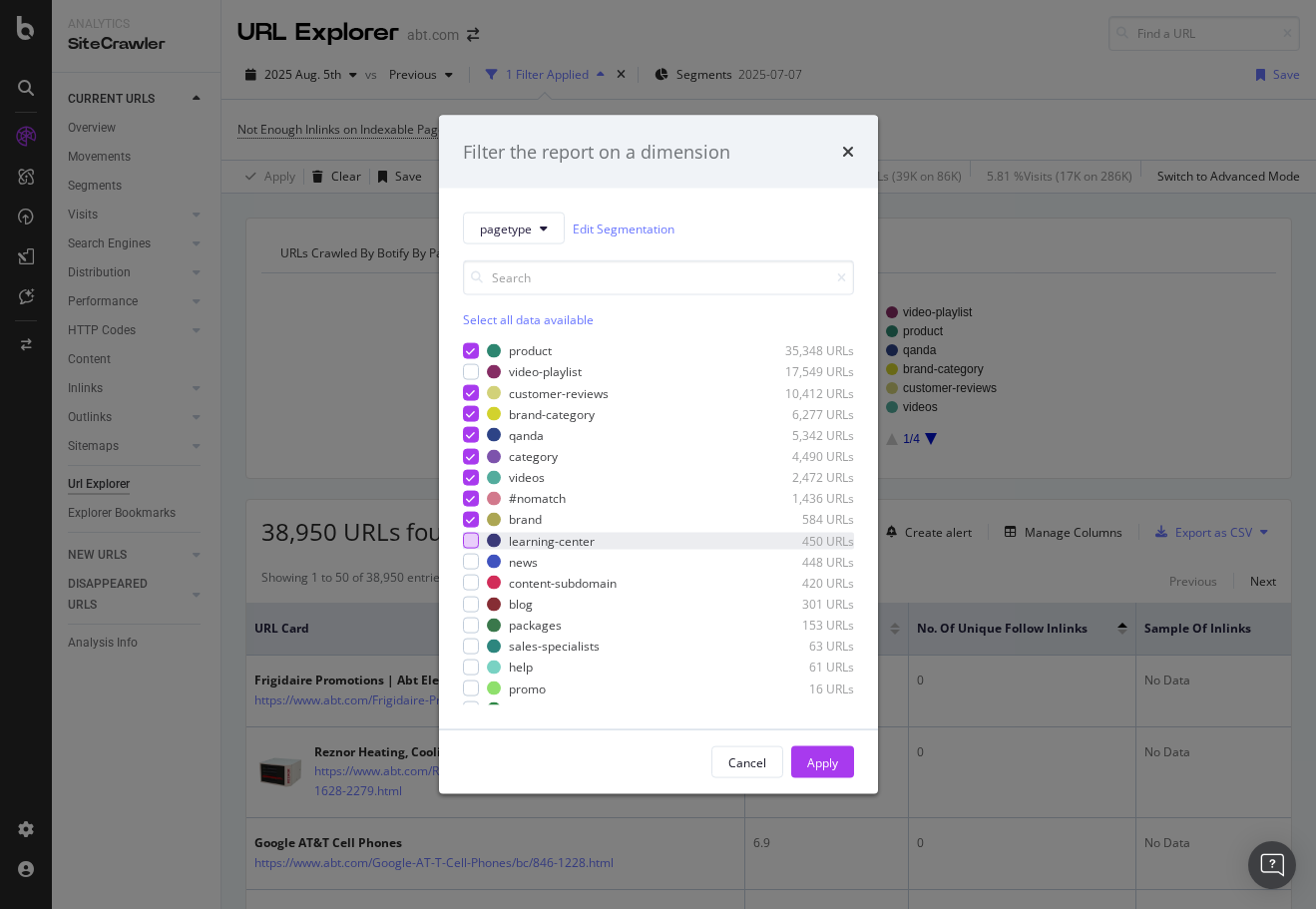 click at bounding box center [471, 541] 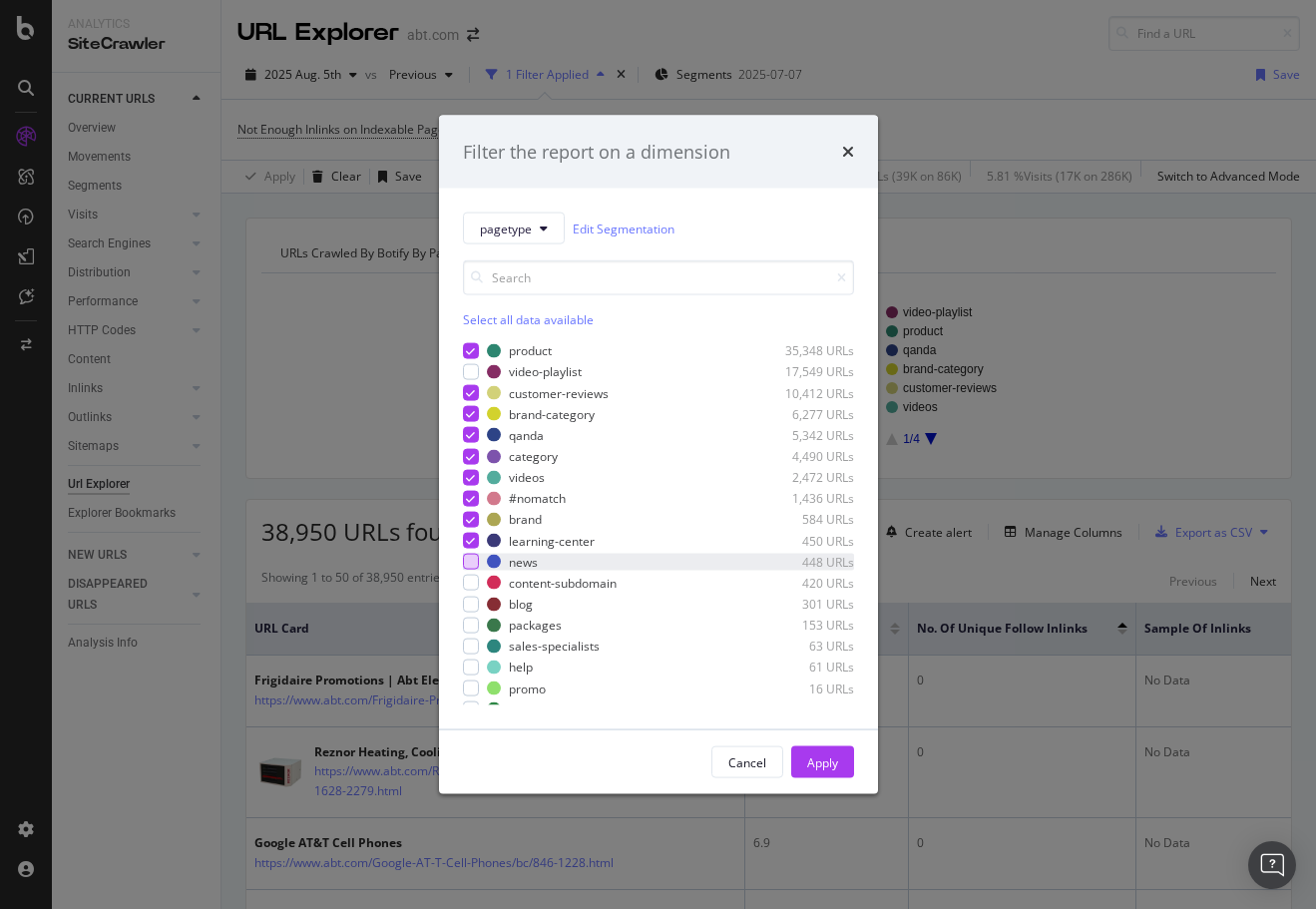 click at bounding box center [471, 562] 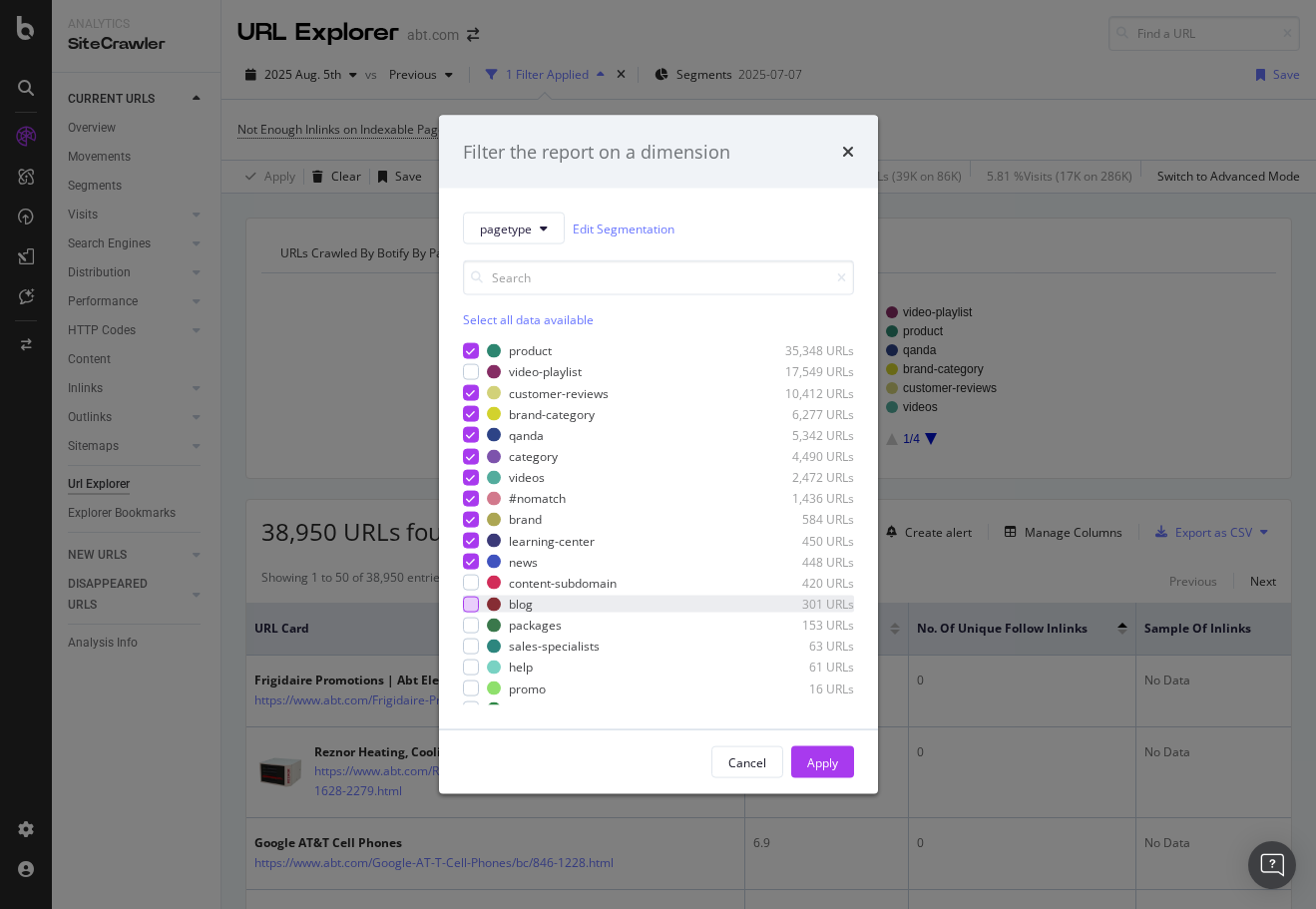 click at bounding box center [471, 604] 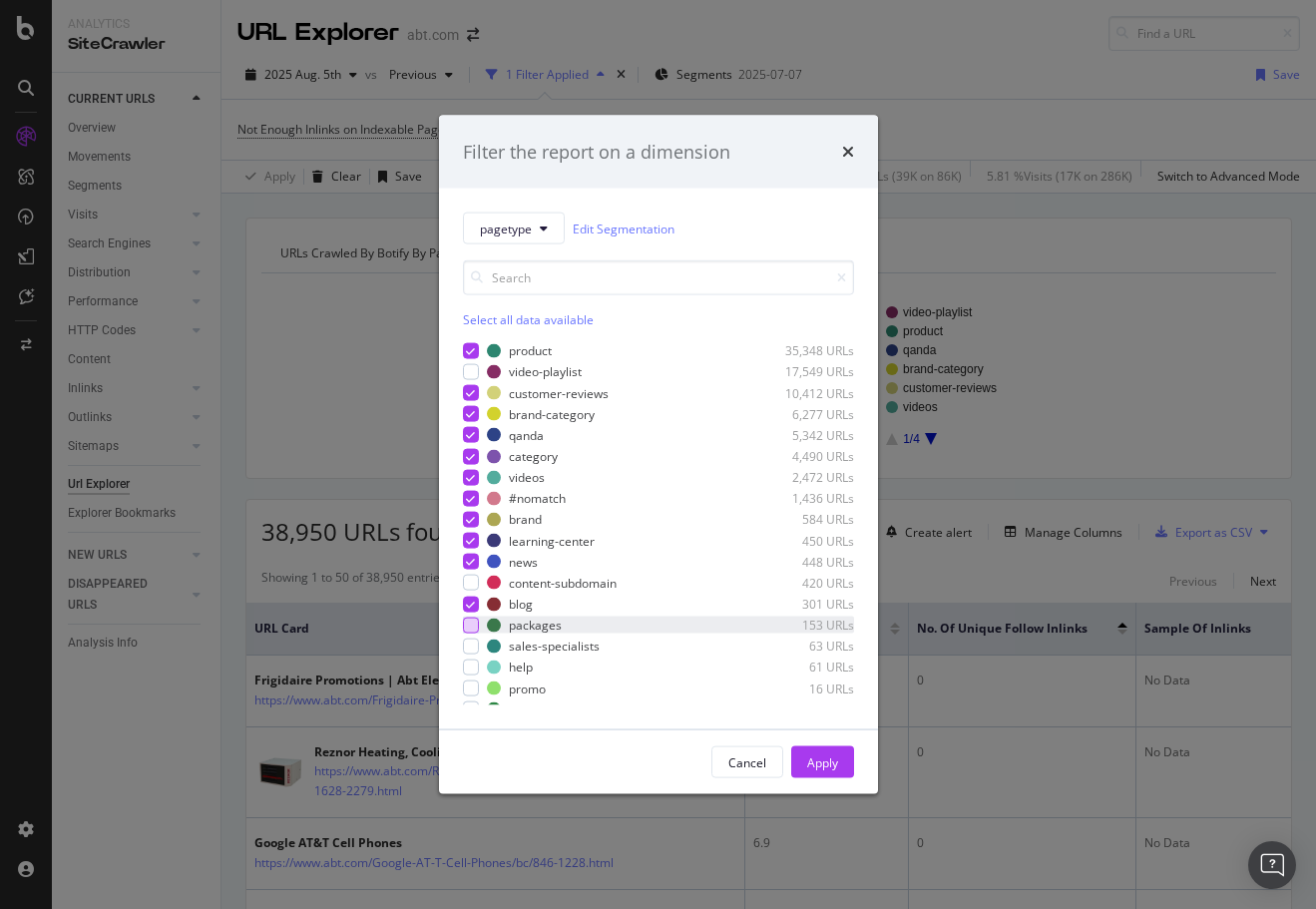 click at bounding box center (471, 625) 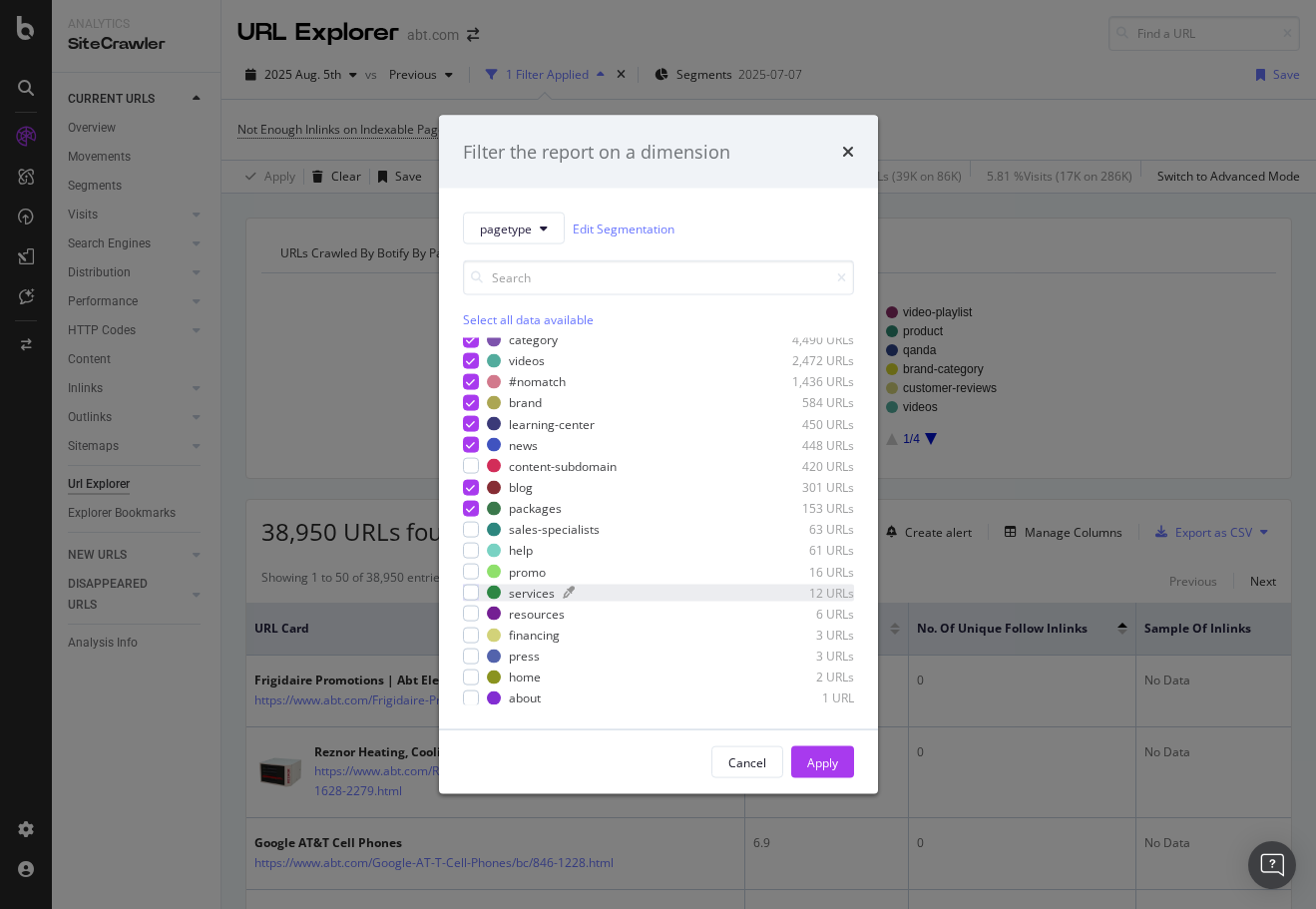 scroll, scrollTop: 118, scrollLeft: 0, axis: vertical 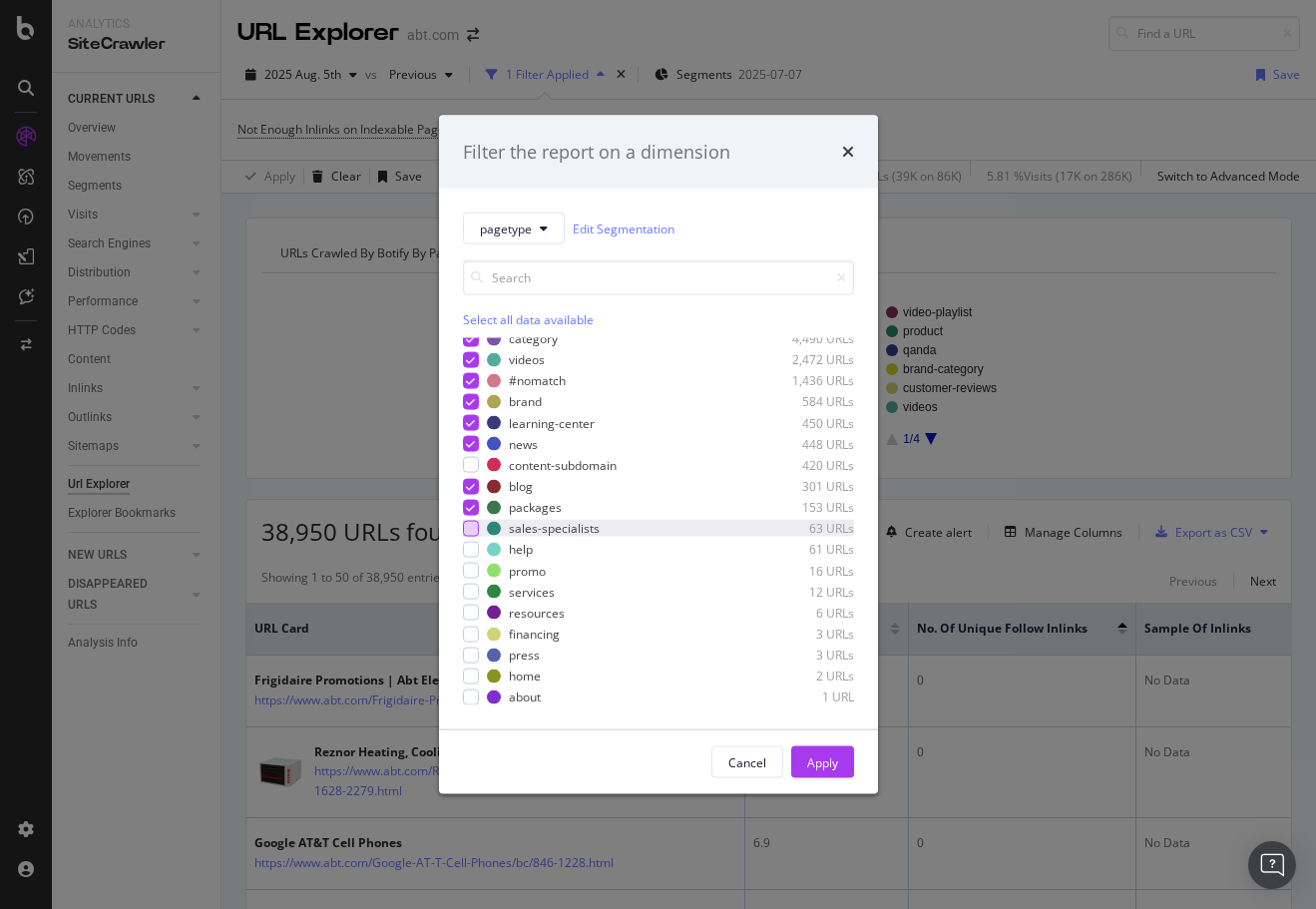click at bounding box center [471, 528] 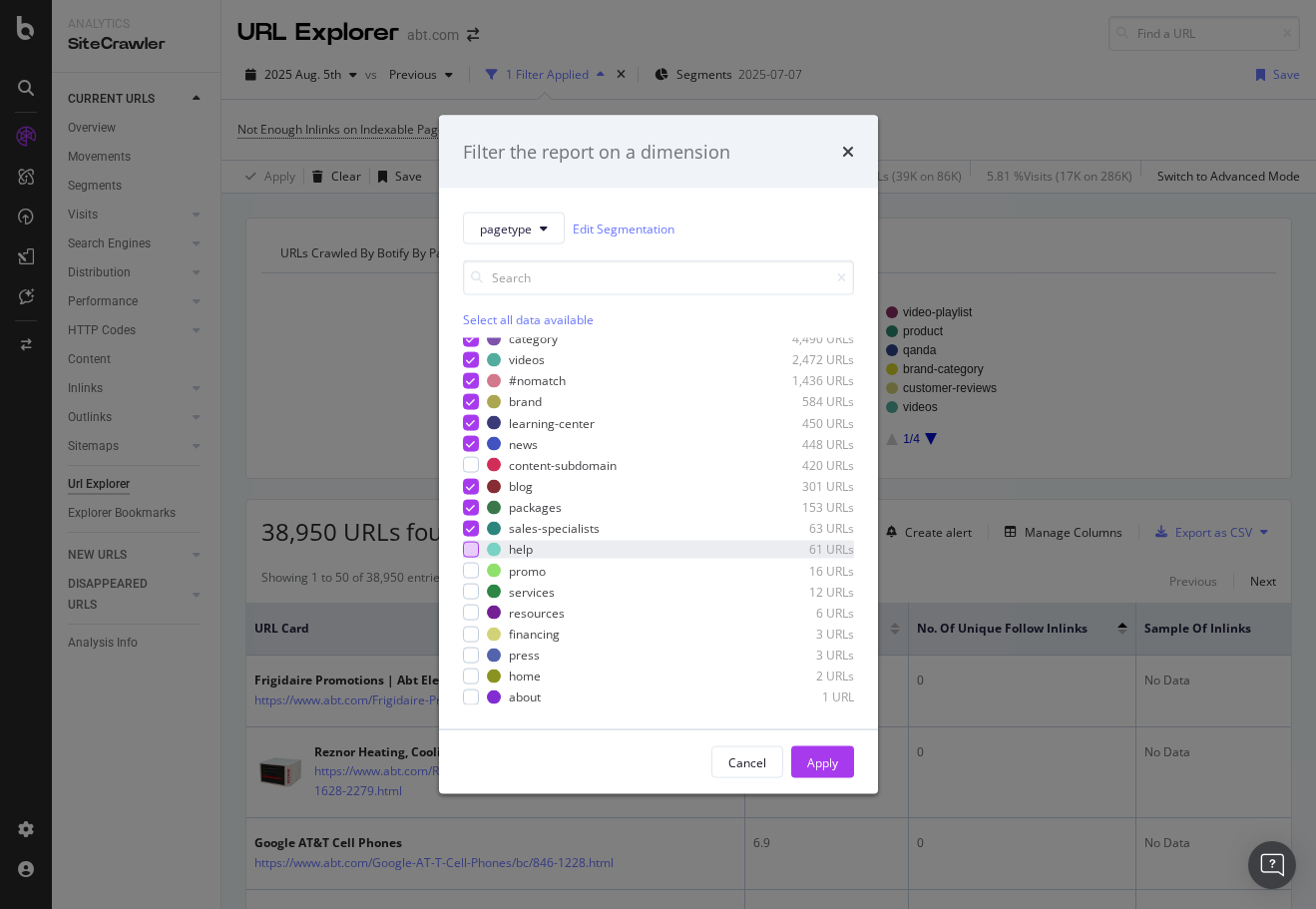 click at bounding box center (471, 550) 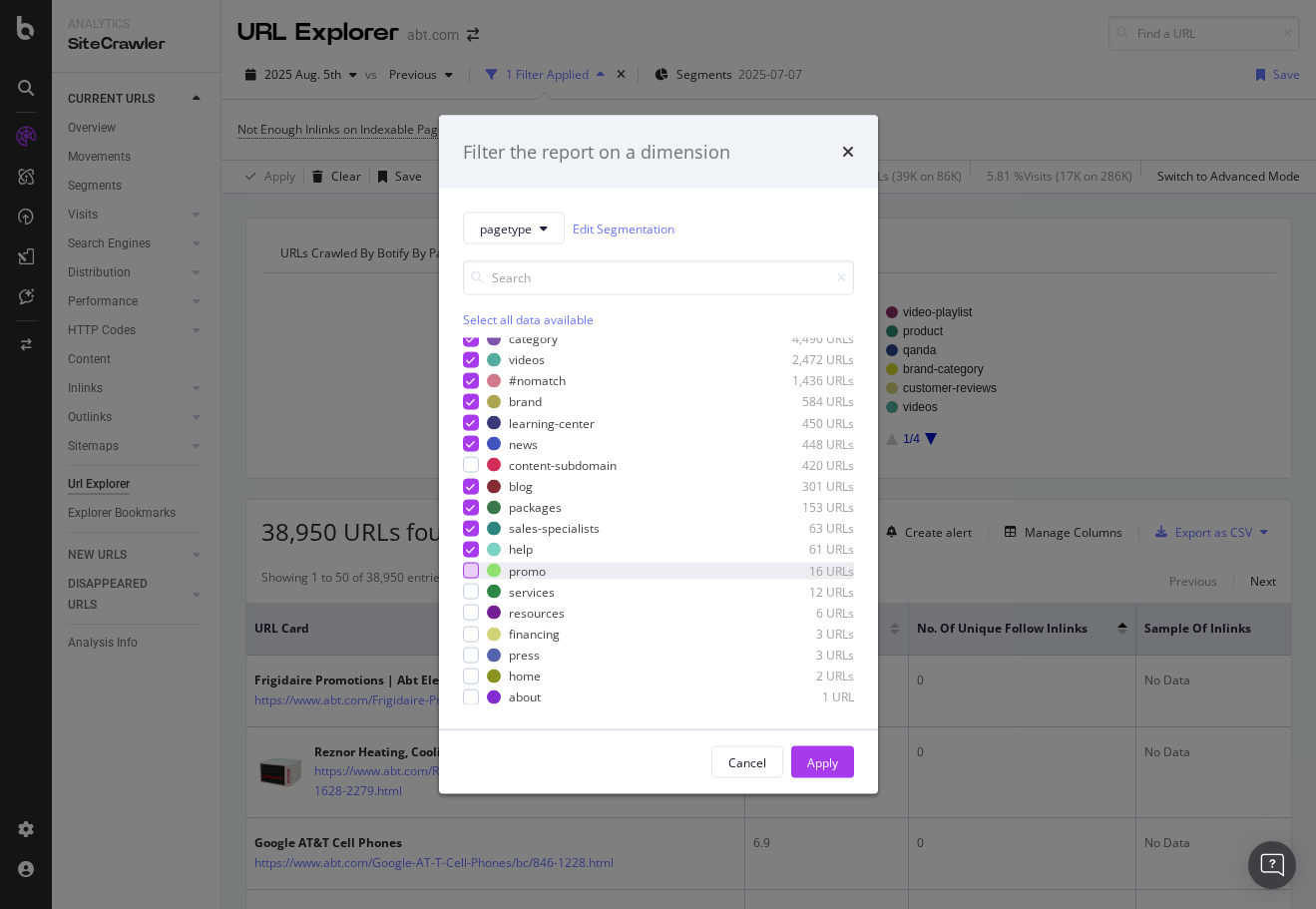 click at bounding box center (471, 571) 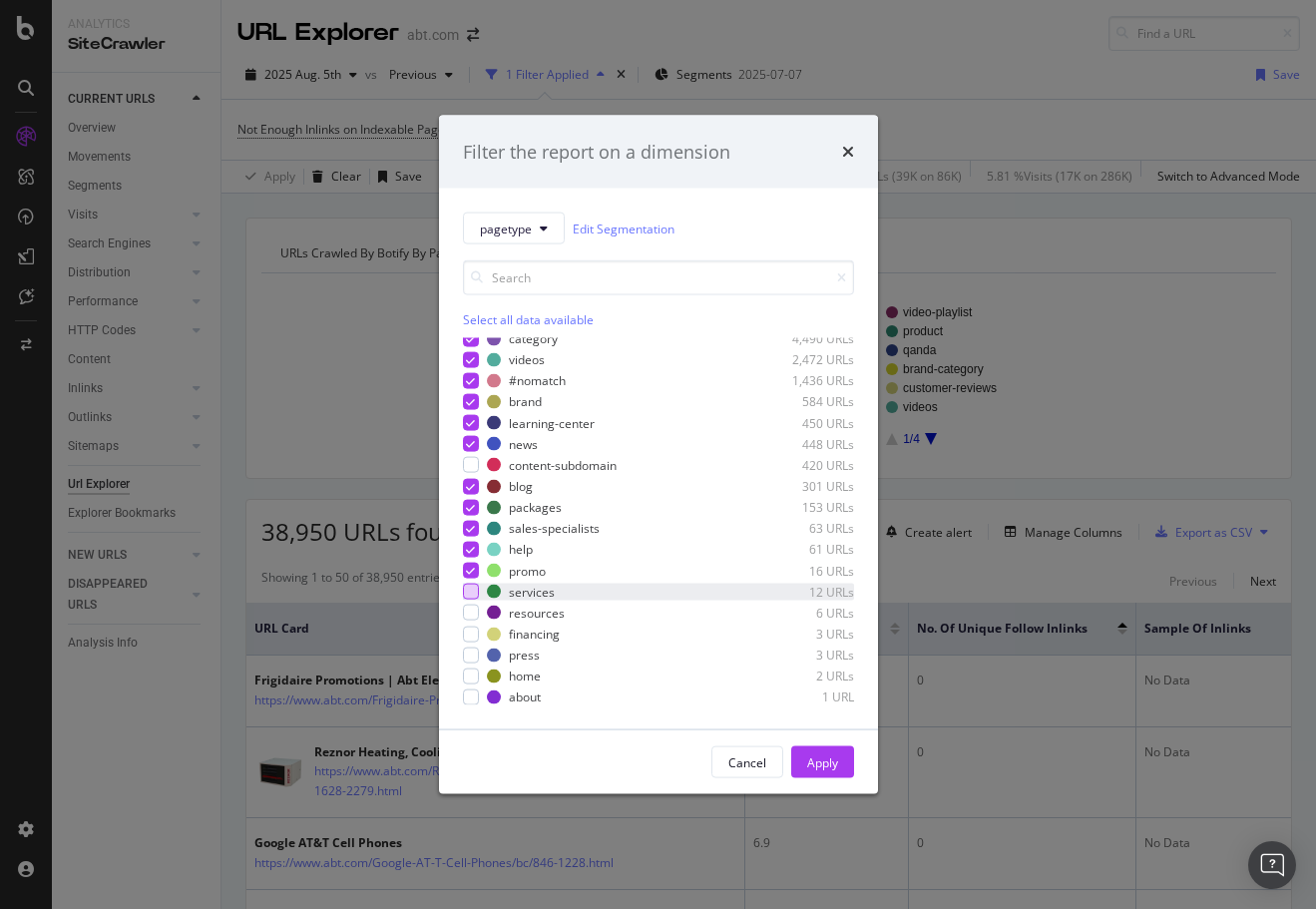 click at bounding box center (471, 592) 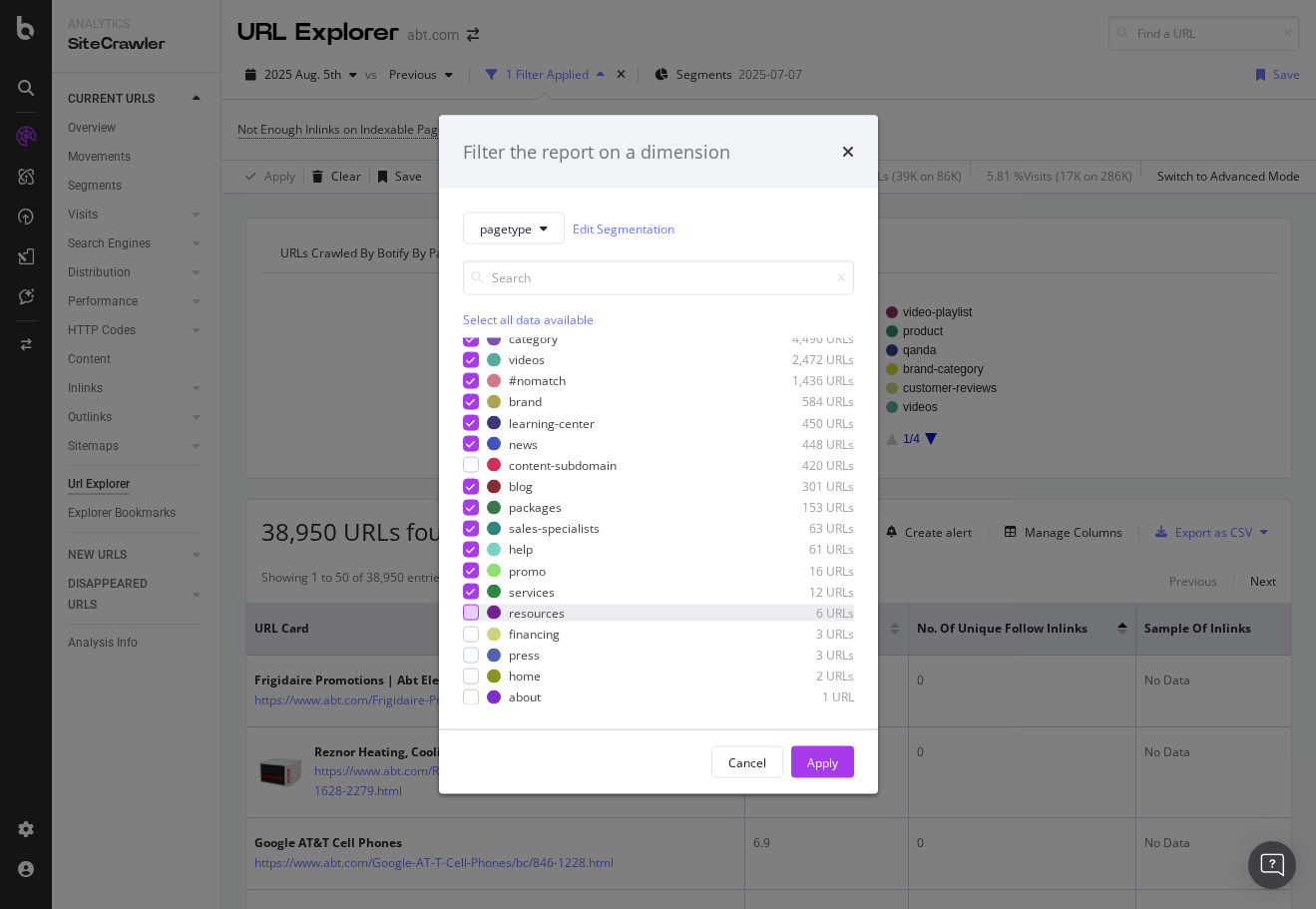 click at bounding box center (471, 613) 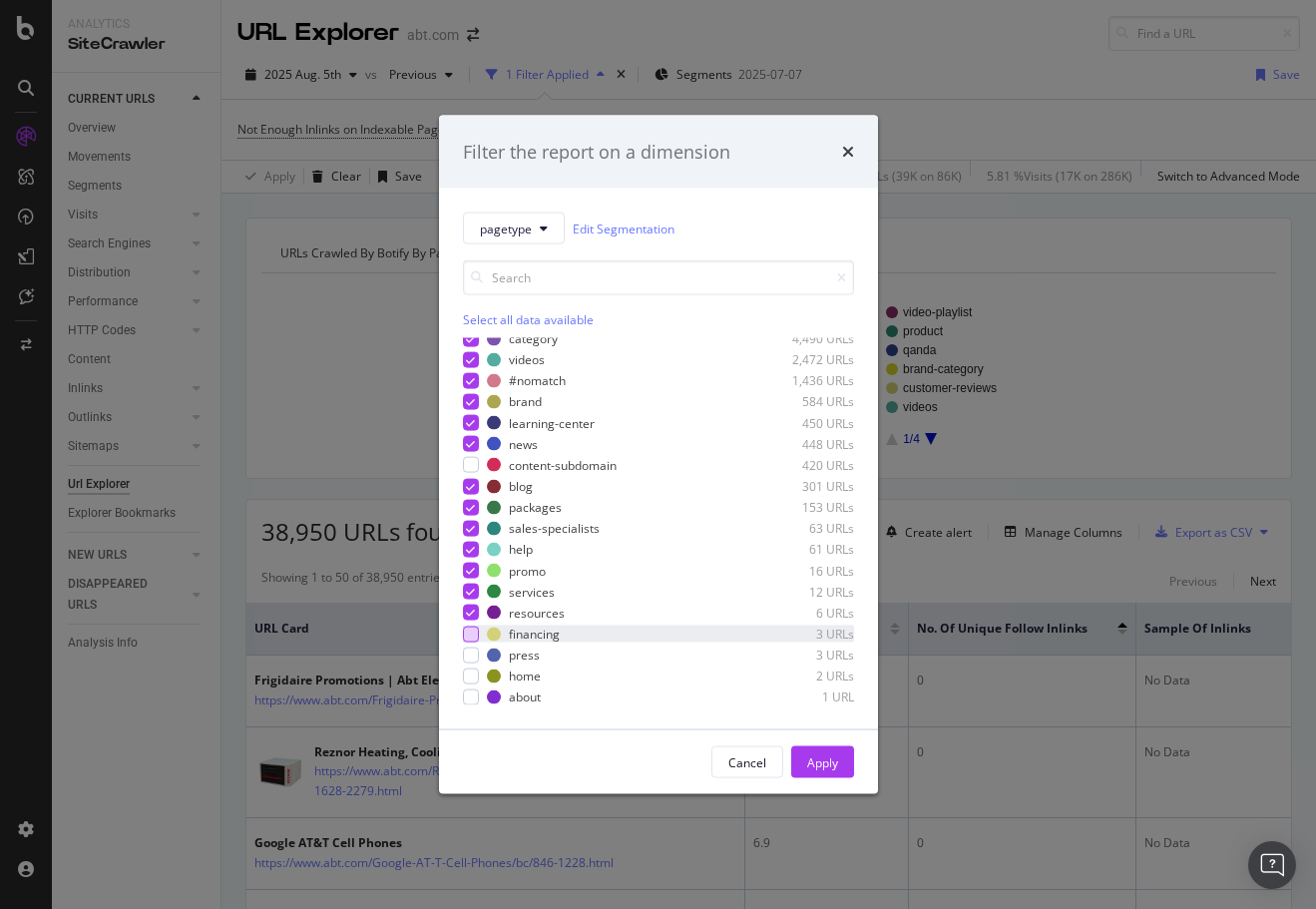 click at bounding box center [471, 634] 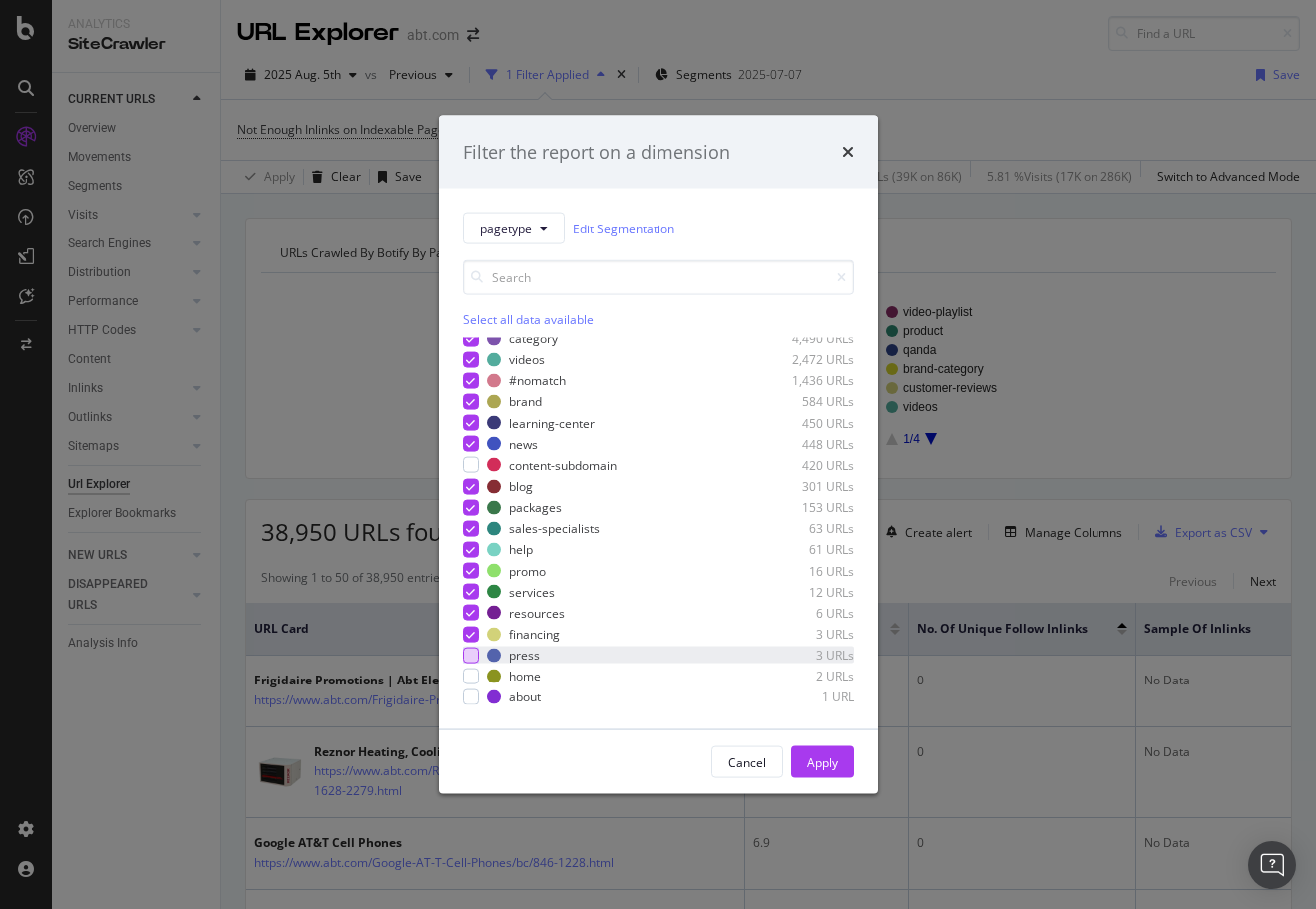 click at bounding box center [471, 655] 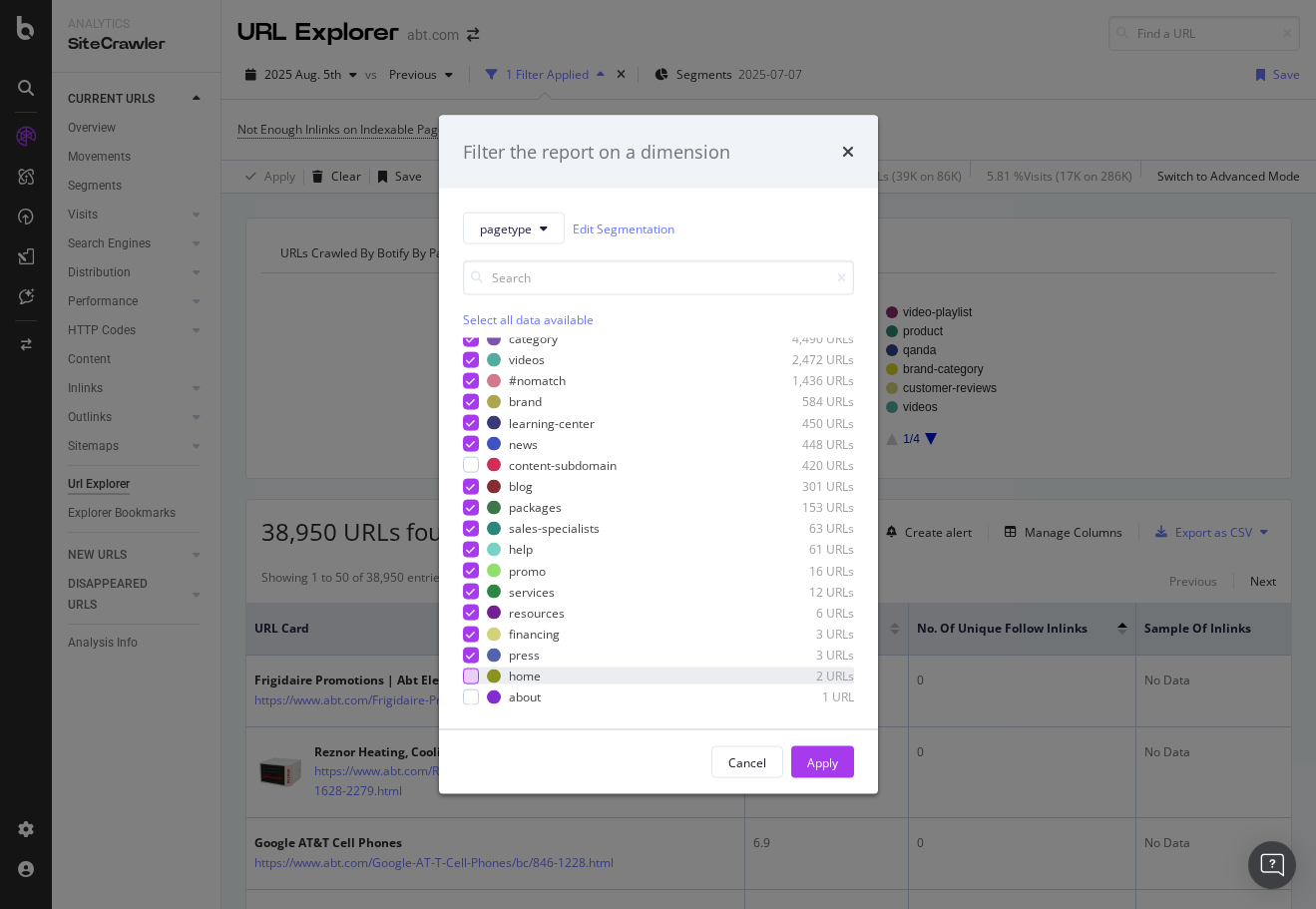 click at bounding box center [471, 676] 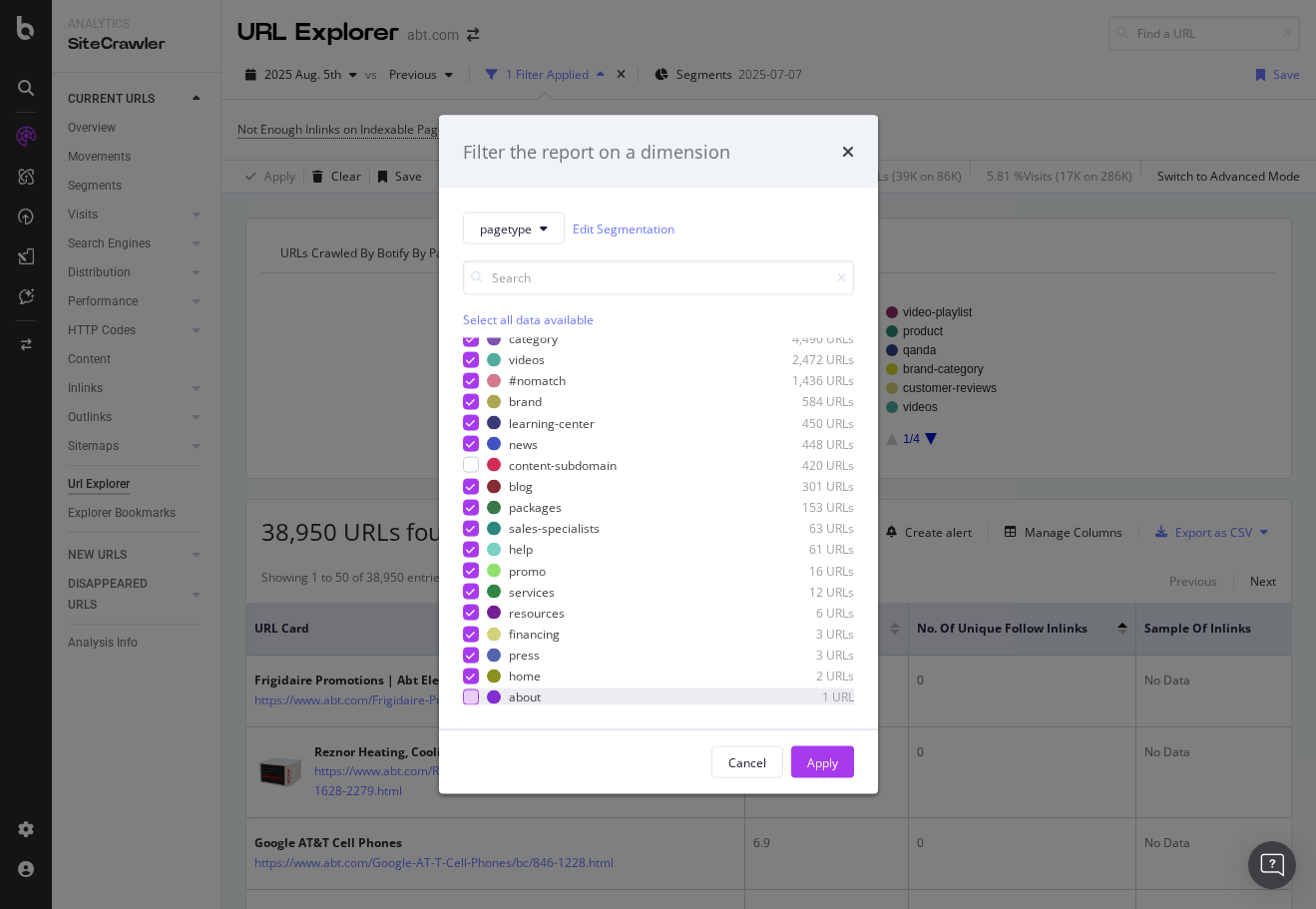 click at bounding box center [471, 697] 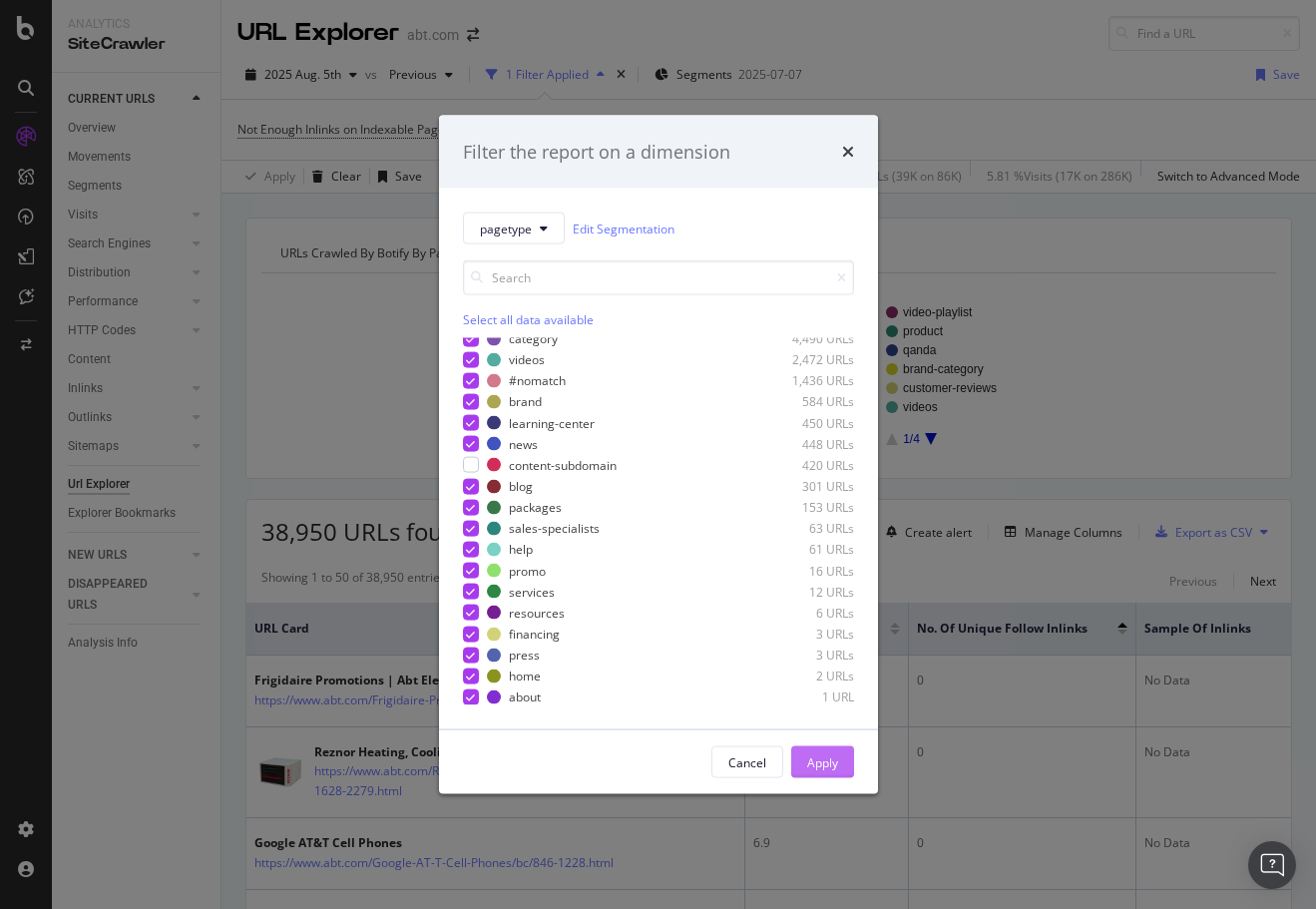 click on "Apply" at bounding box center [822, 762] 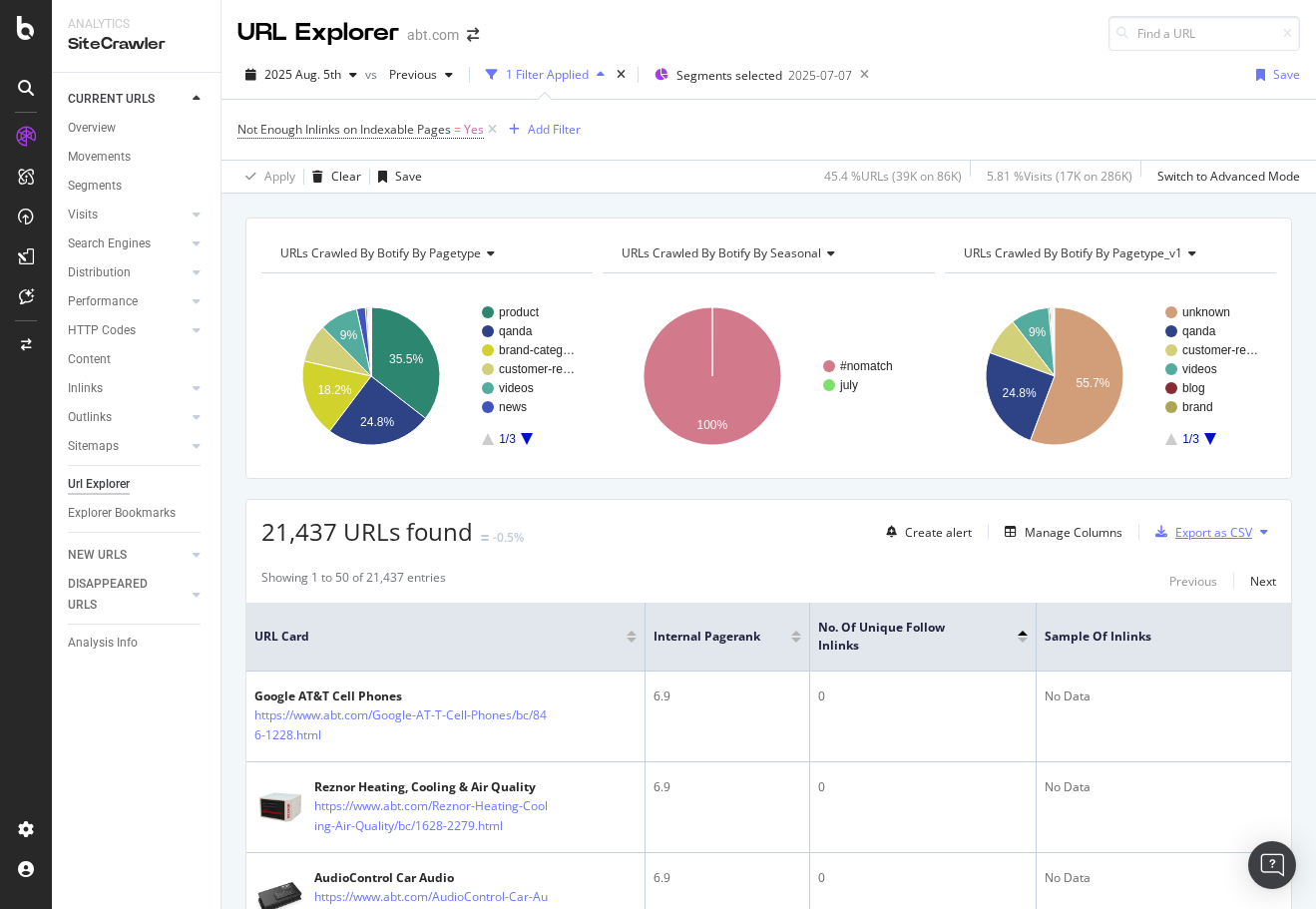 click on "Export as CSV" at bounding box center [1213, 532] 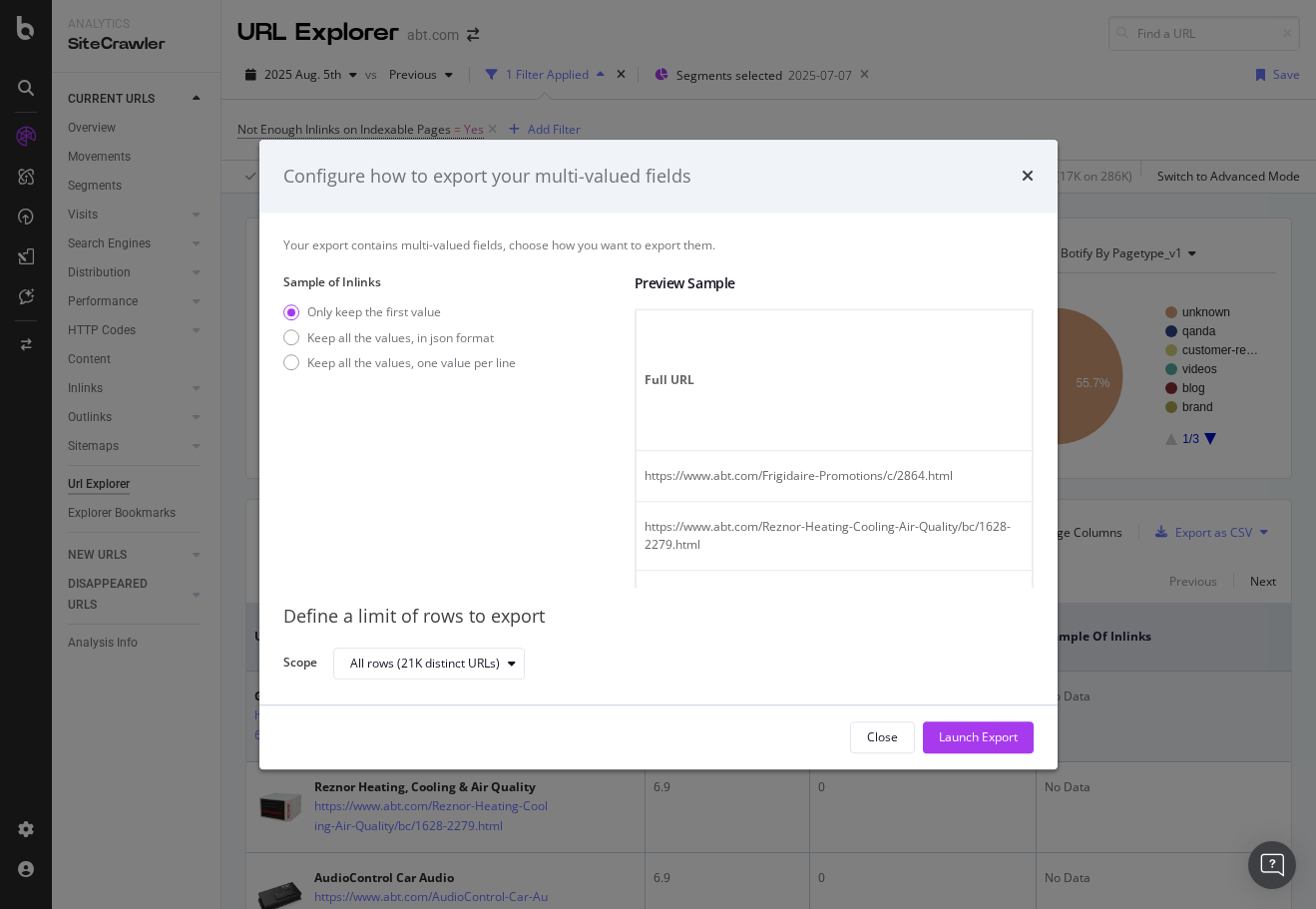 click on "Close" at bounding box center (882, 737) 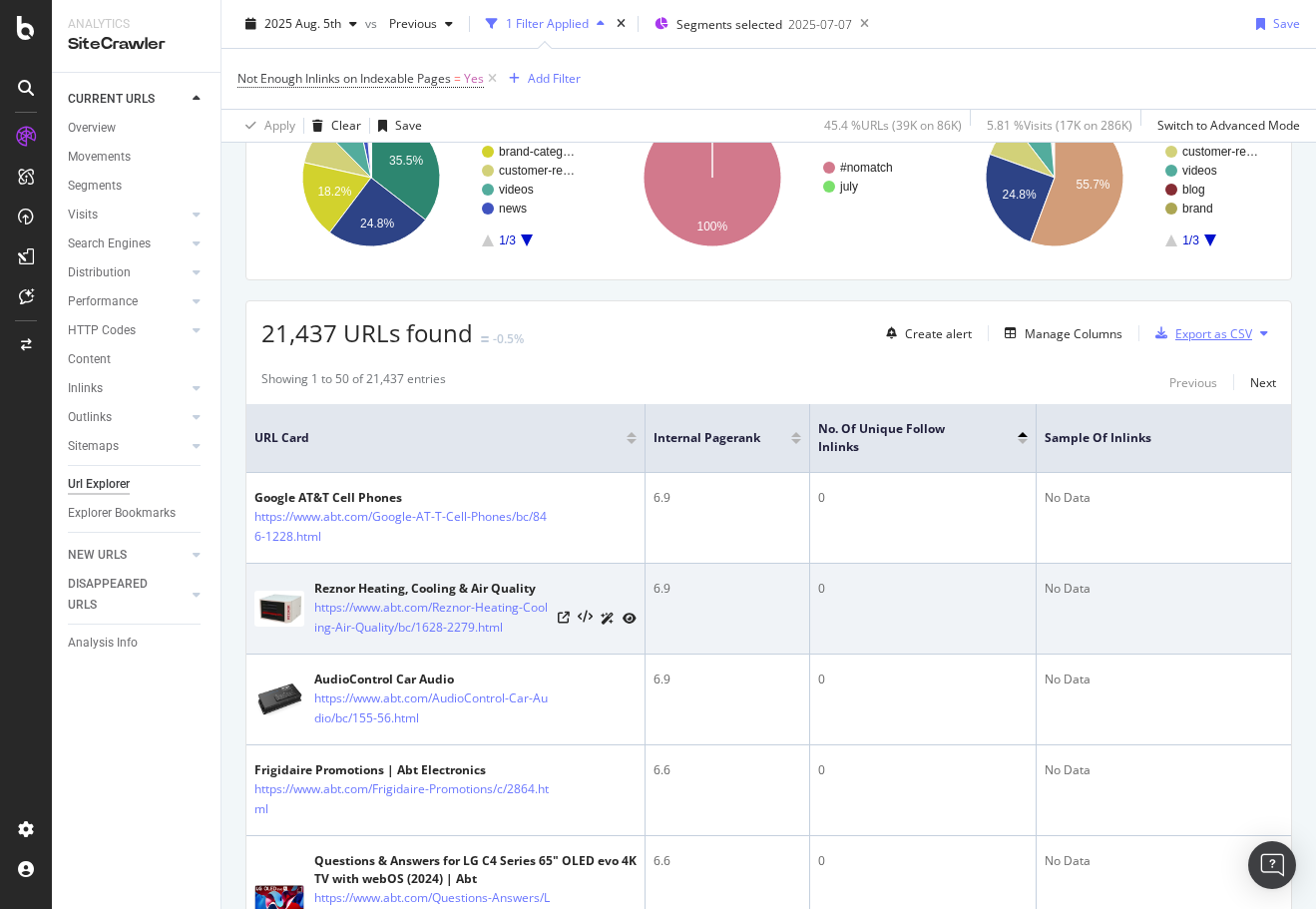 scroll, scrollTop: 200, scrollLeft: 0, axis: vertical 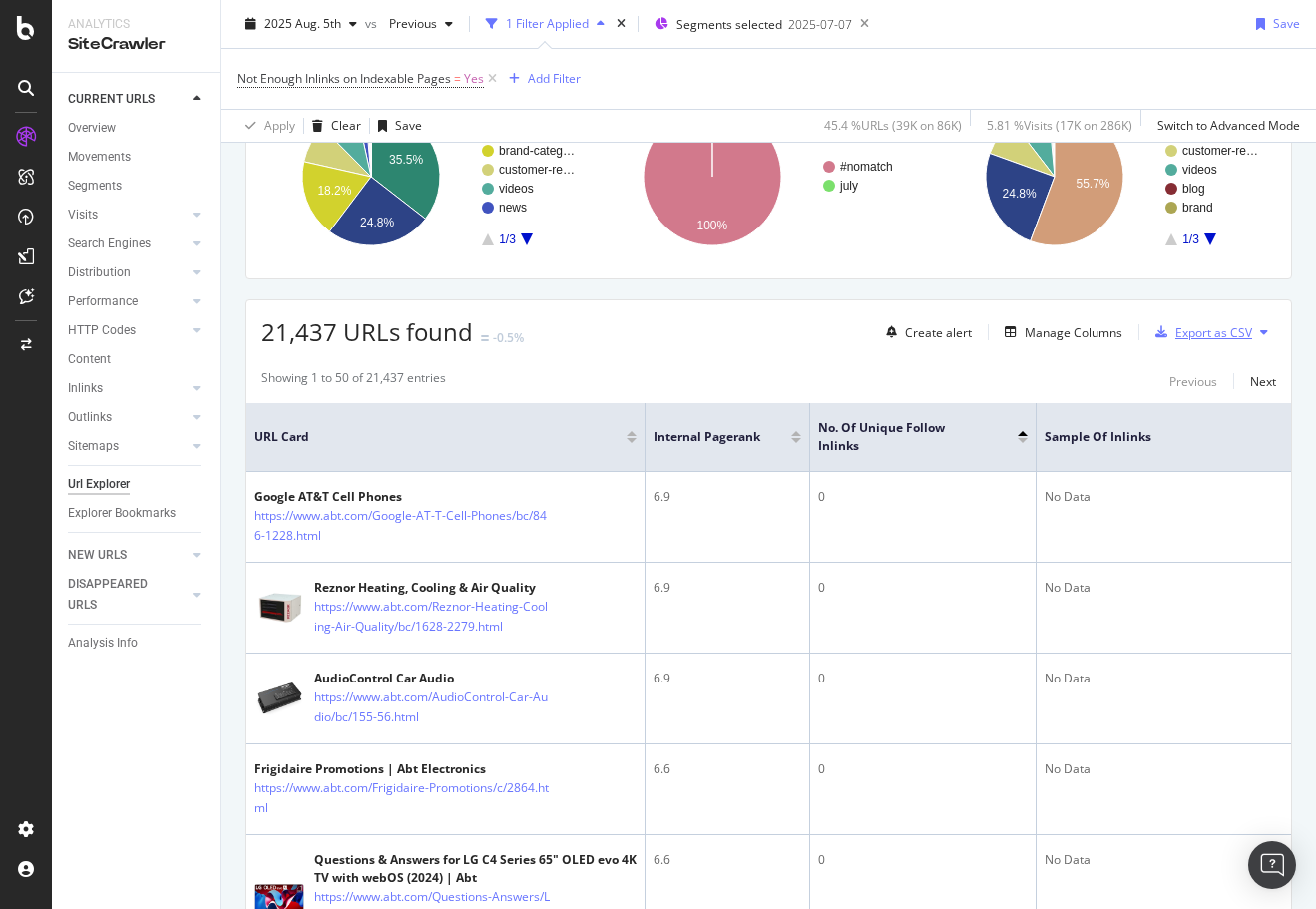 click on "Export as CSV" at bounding box center [1199, 332] 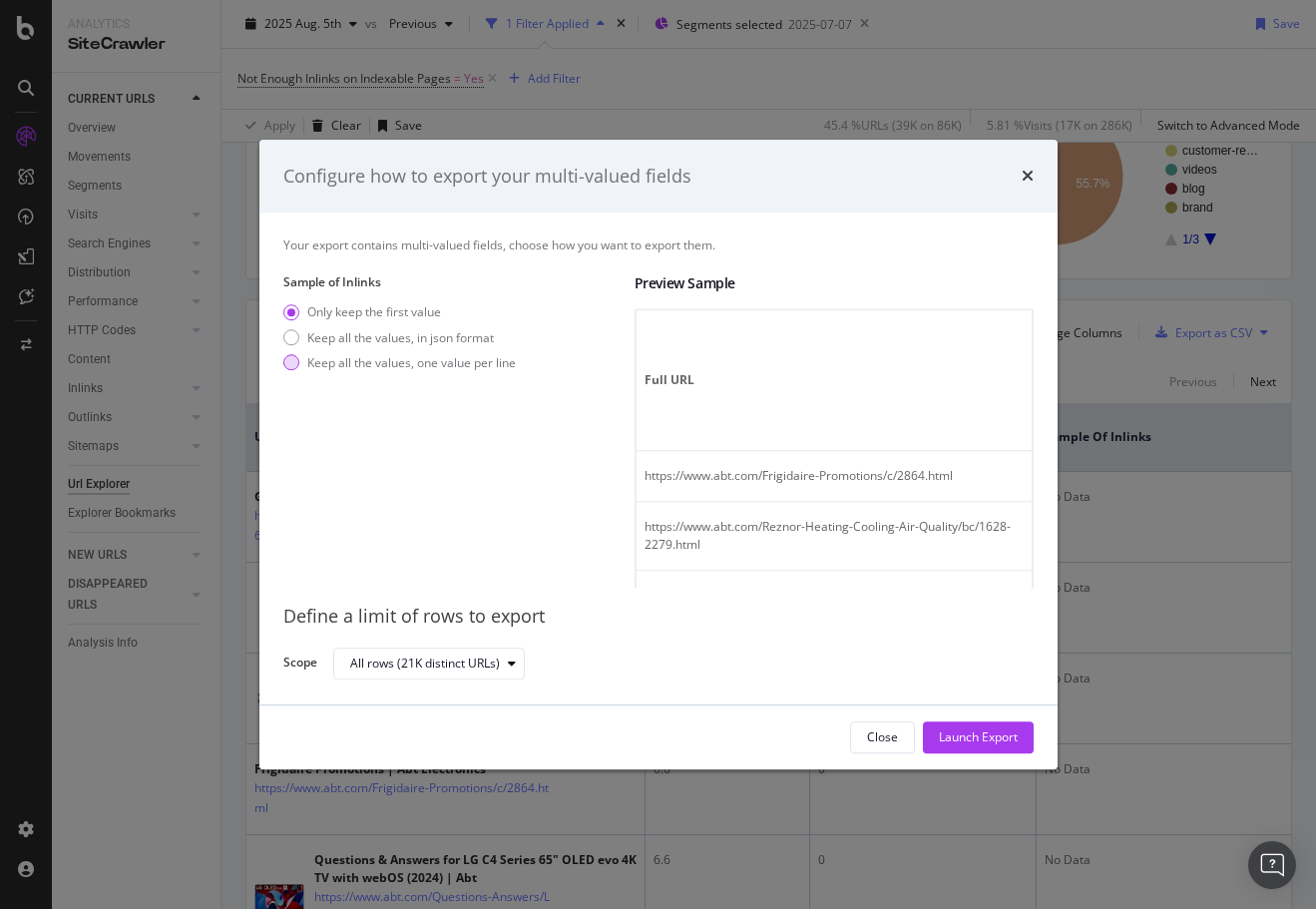 click on "Keep all the values, one value per line" at bounding box center (411, 362) 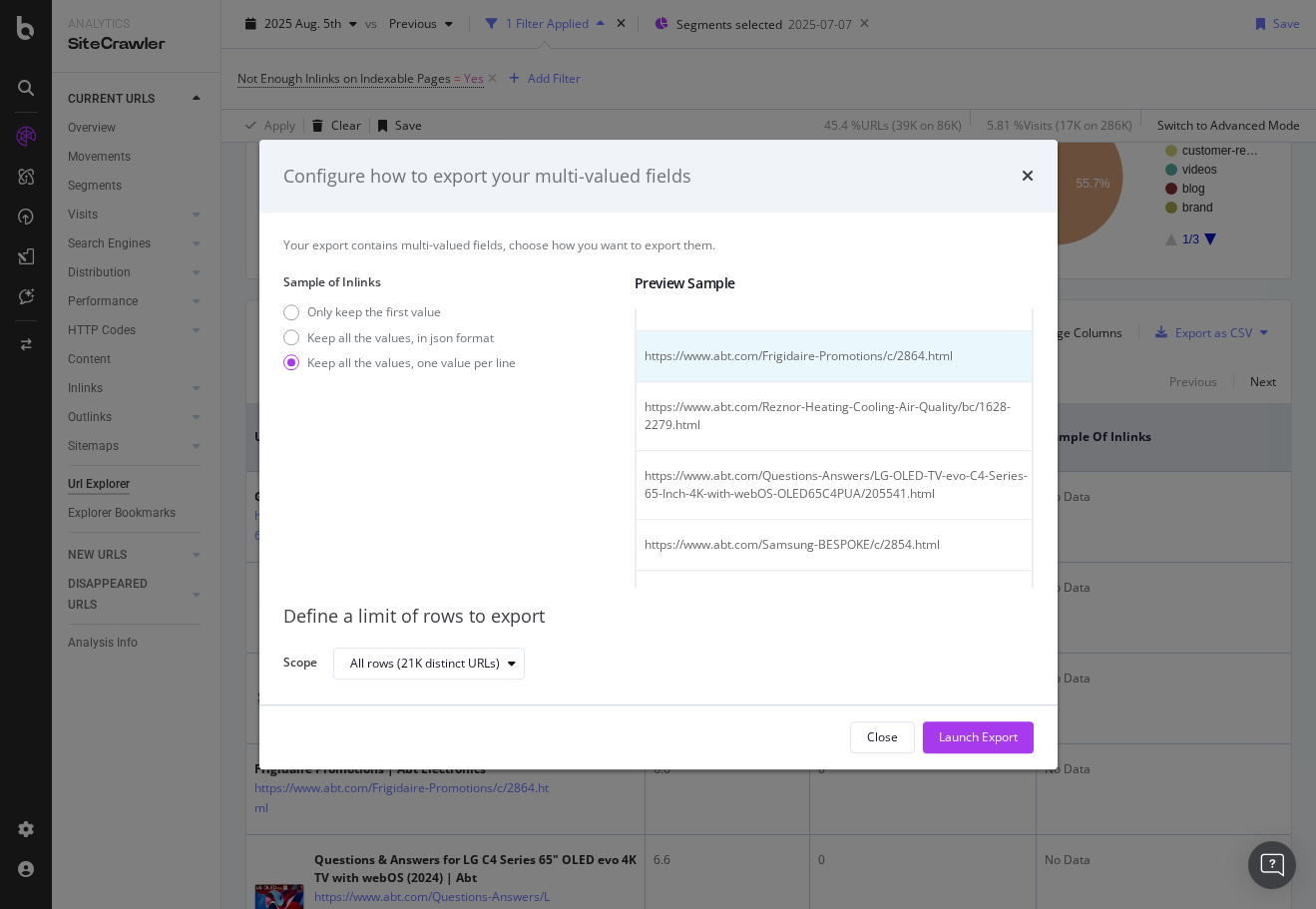 scroll, scrollTop: 200, scrollLeft: 0, axis: vertical 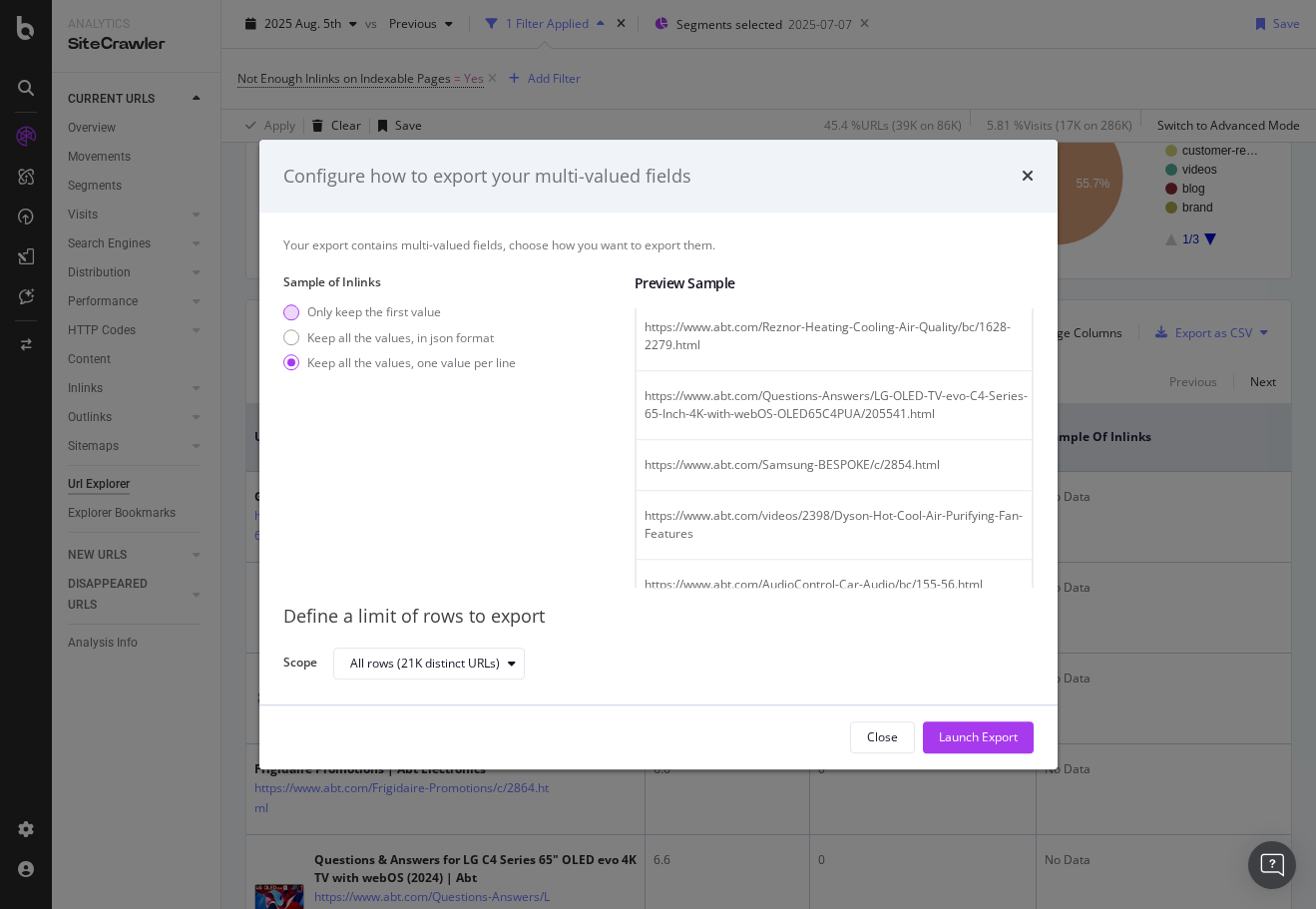click at bounding box center (291, 312) 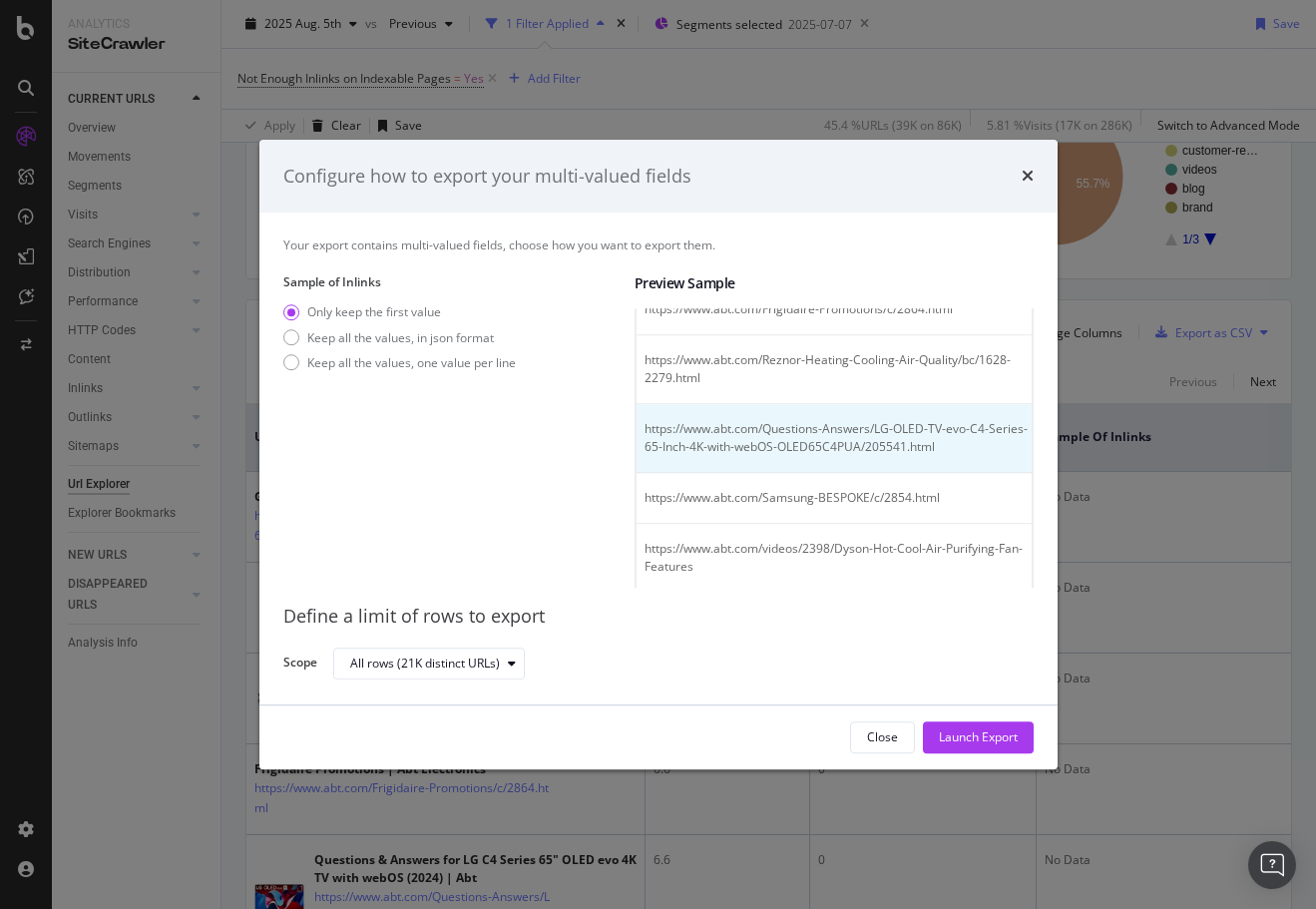 scroll, scrollTop: 200, scrollLeft: 0, axis: vertical 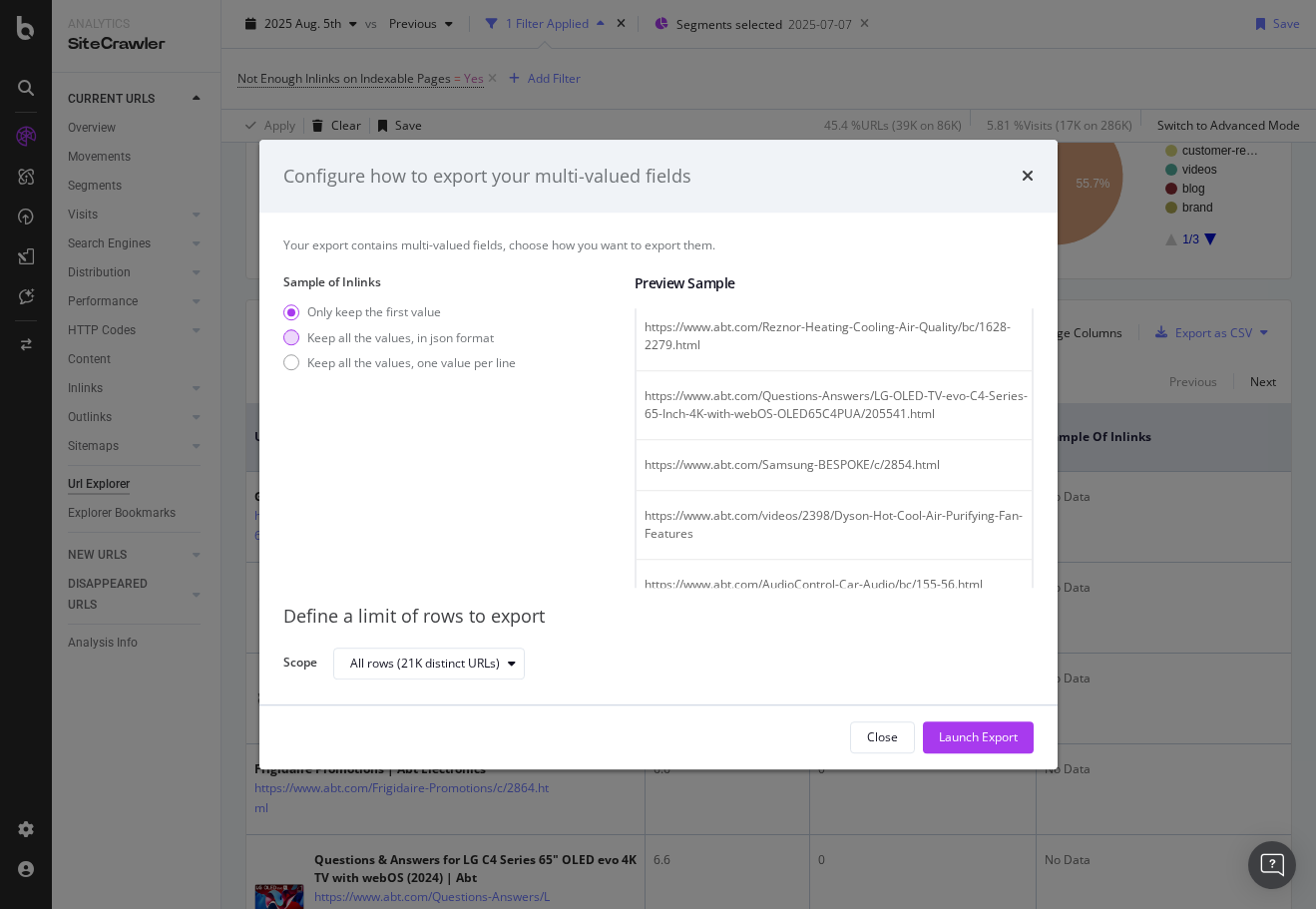 click on "Keep all the values, in json format" at bounding box center (400, 337) 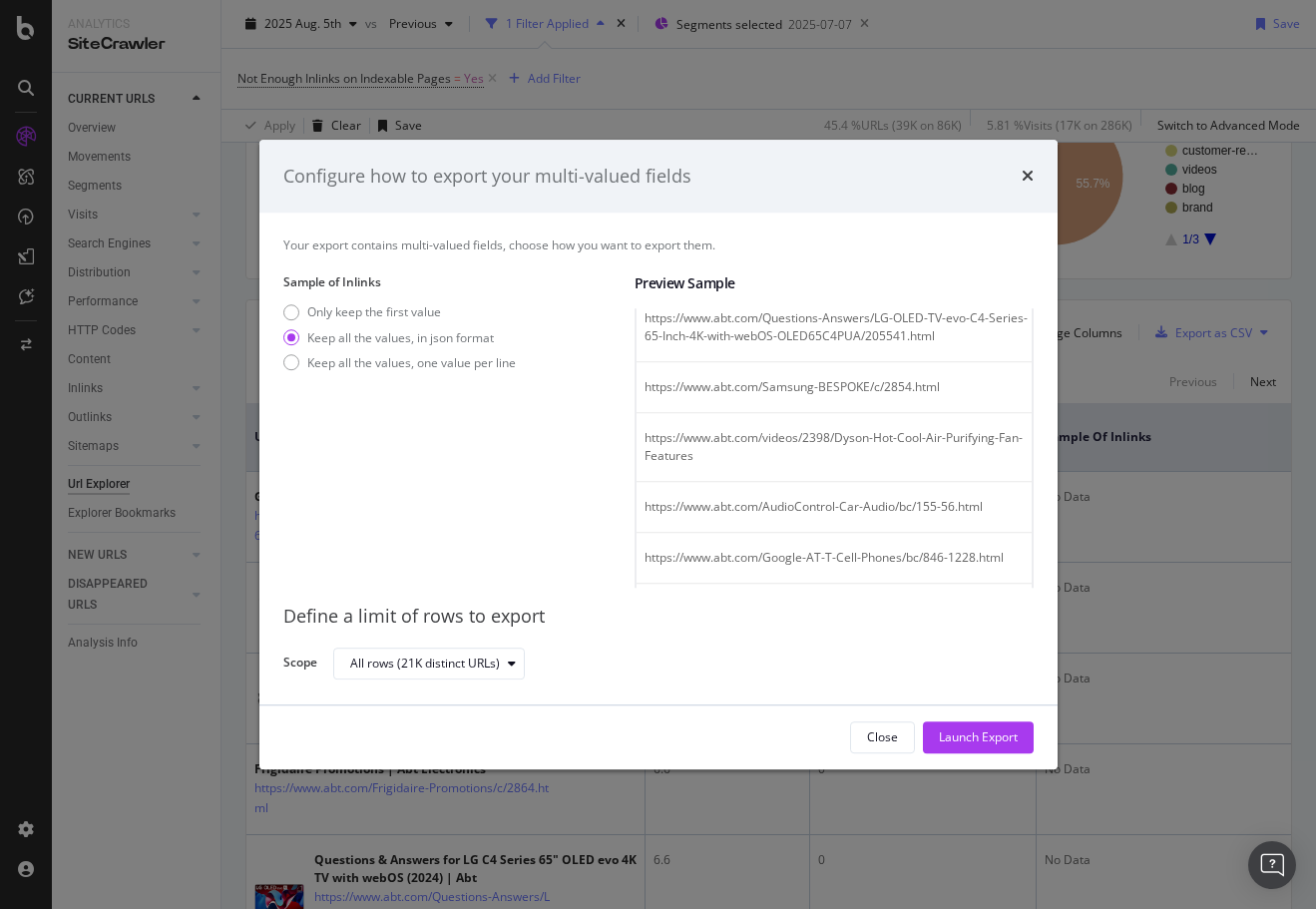 scroll, scrollTop: 299, scrollLeft: 0, axis: vertical 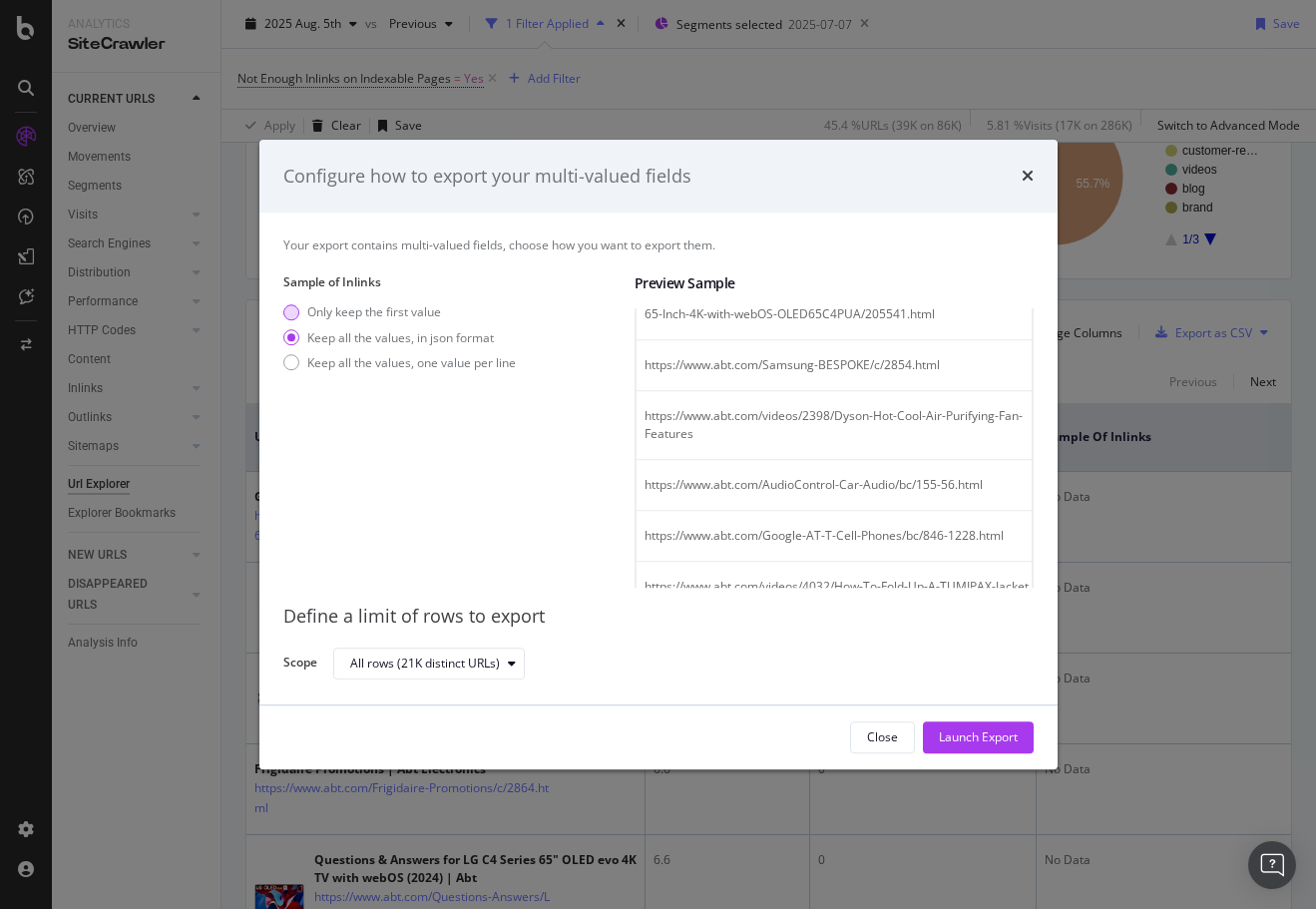 click on "Only keep the first value" at bounding box center [374, 312] 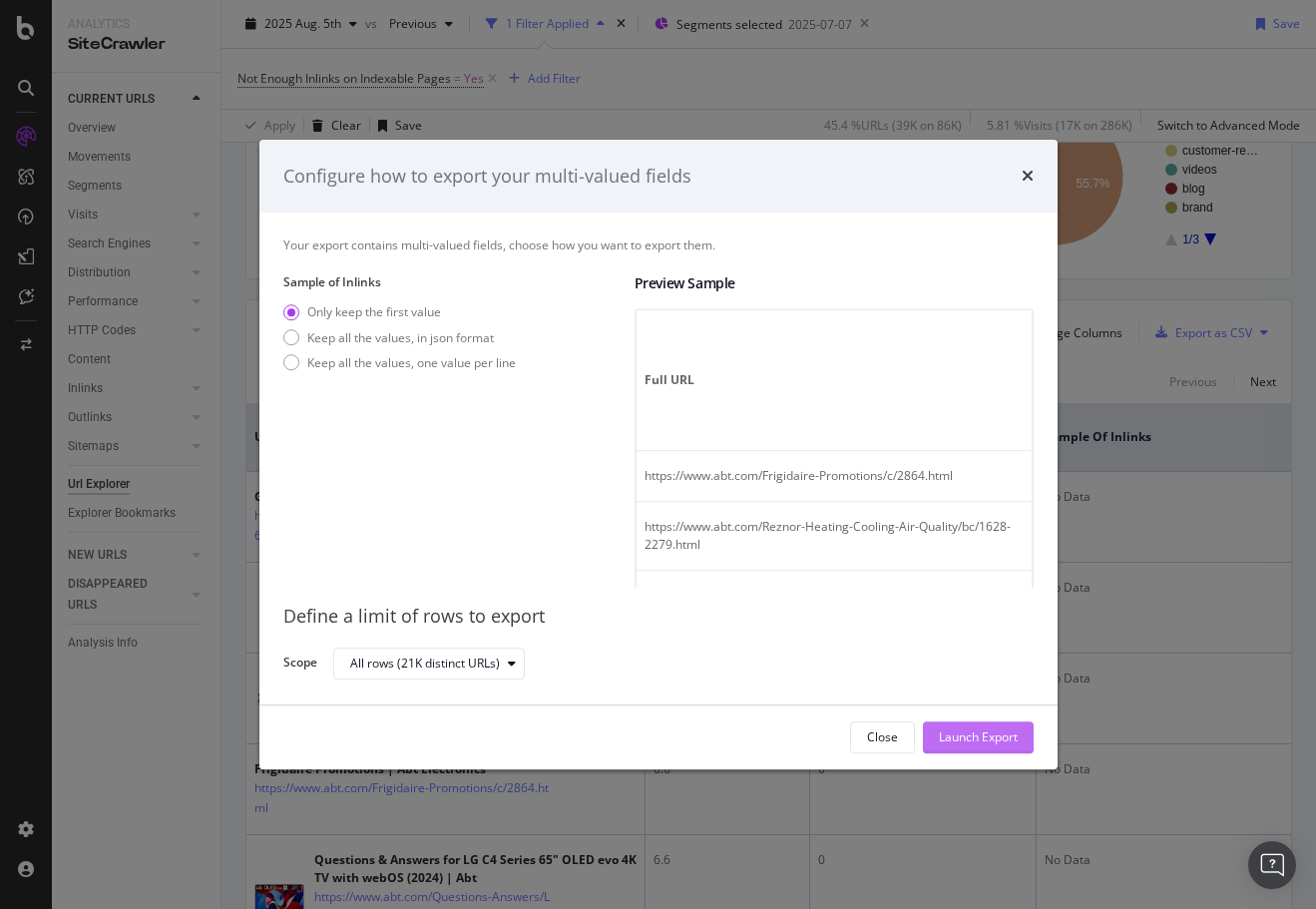 click on "Launch Export" at bounding box center (978, 737) 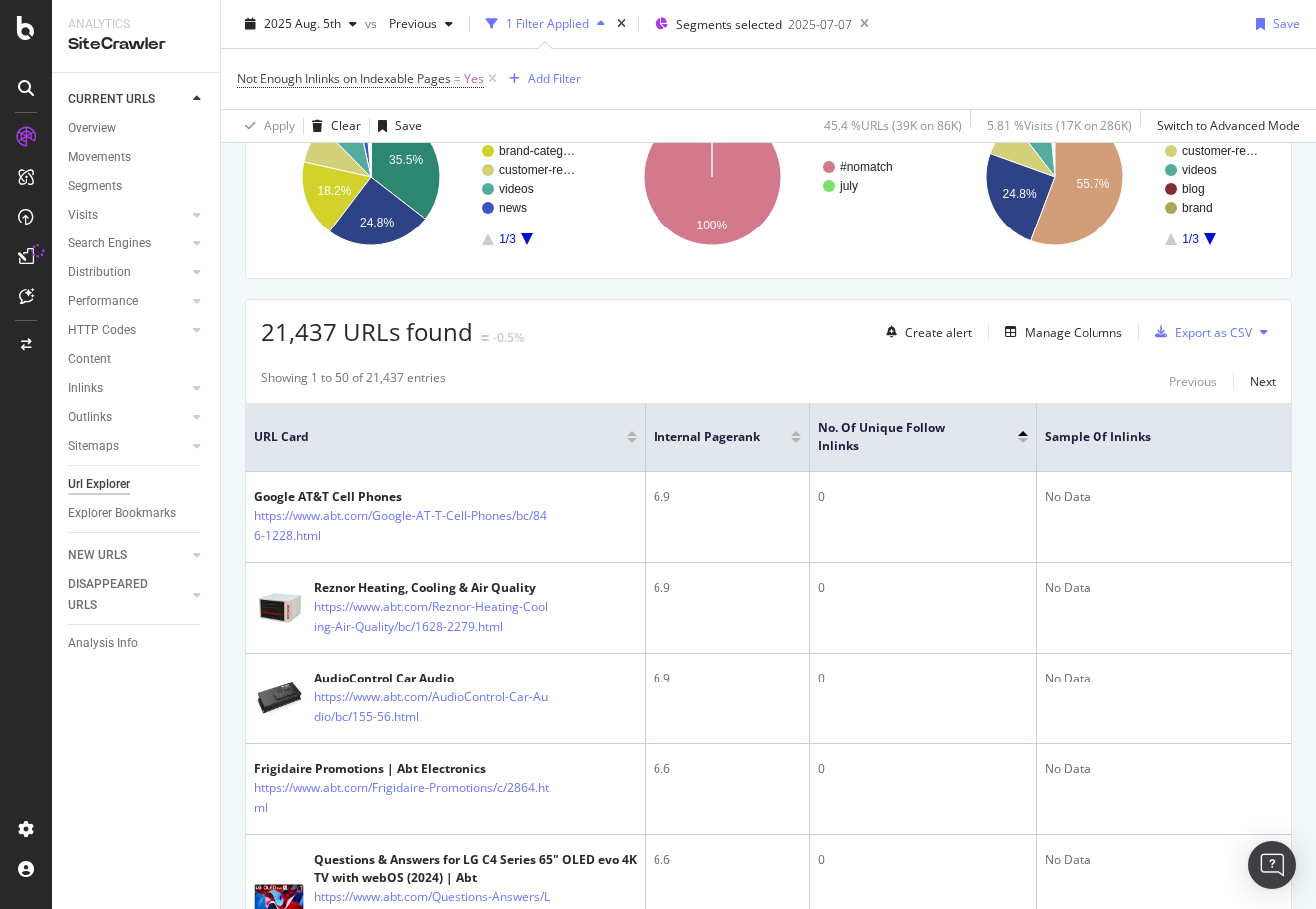 click at bounding box center [1264, 332] 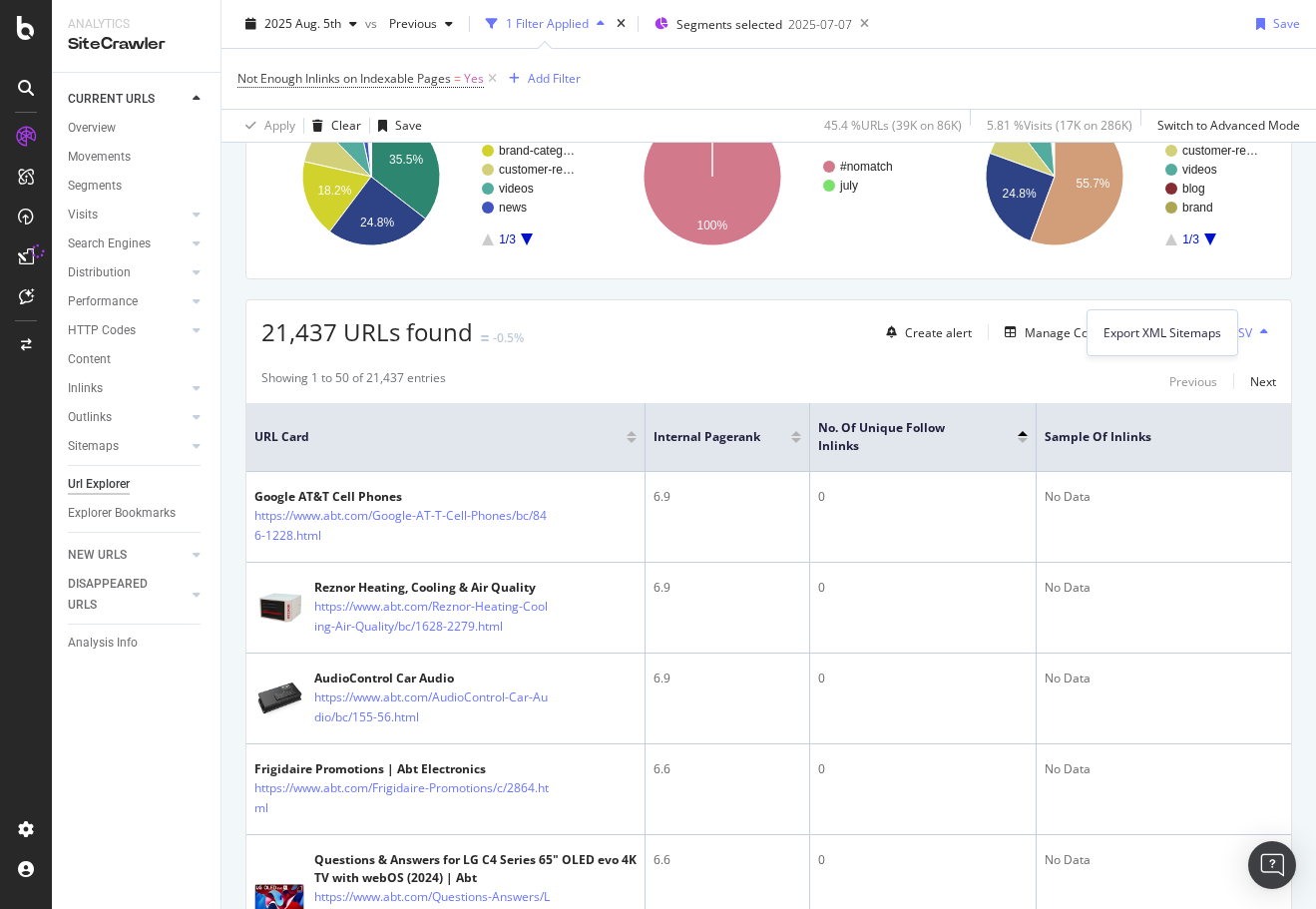 click at bounding box center (1264, 332) 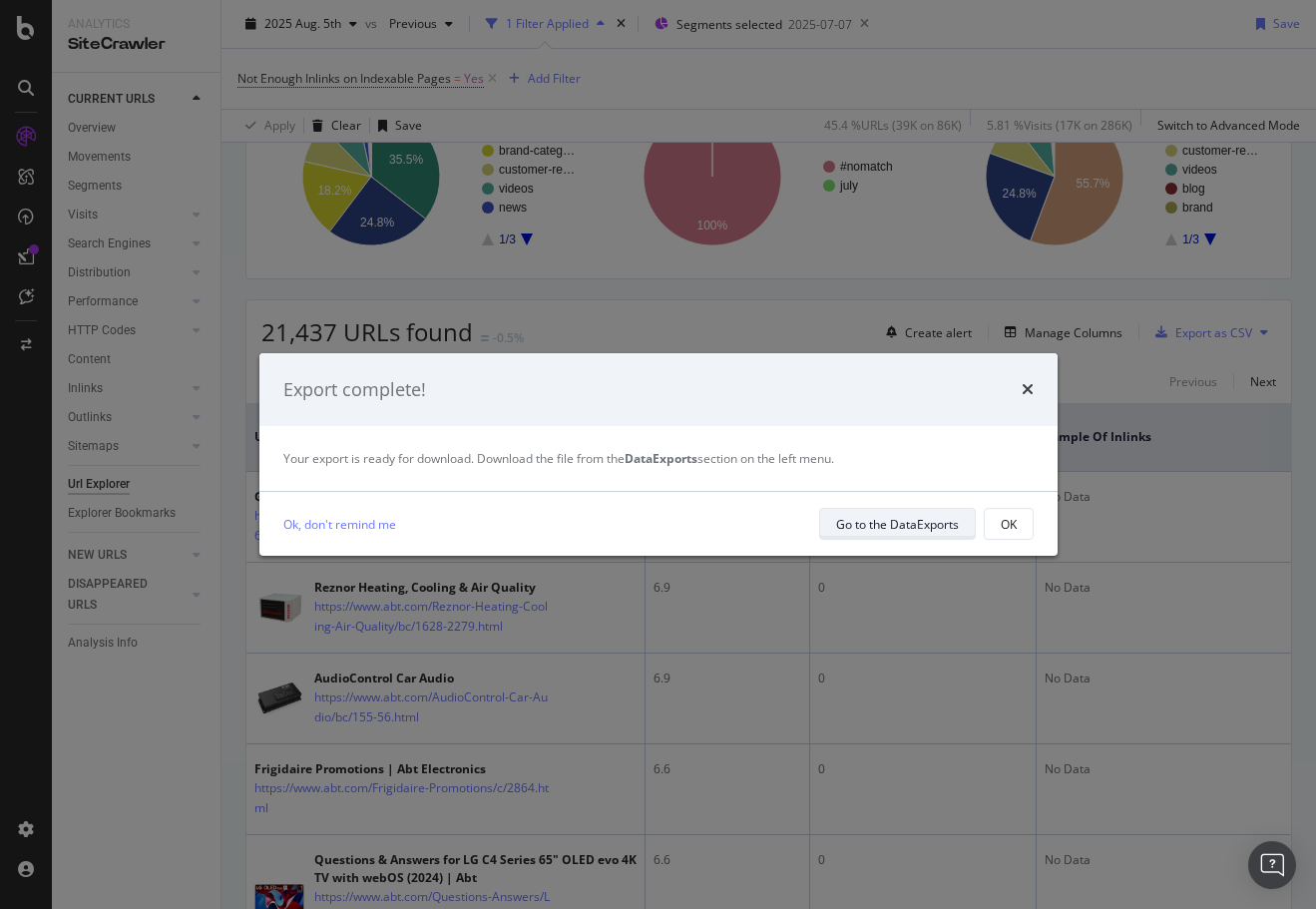 click on "Go to the DataExports" at bounding box center [897, 524] 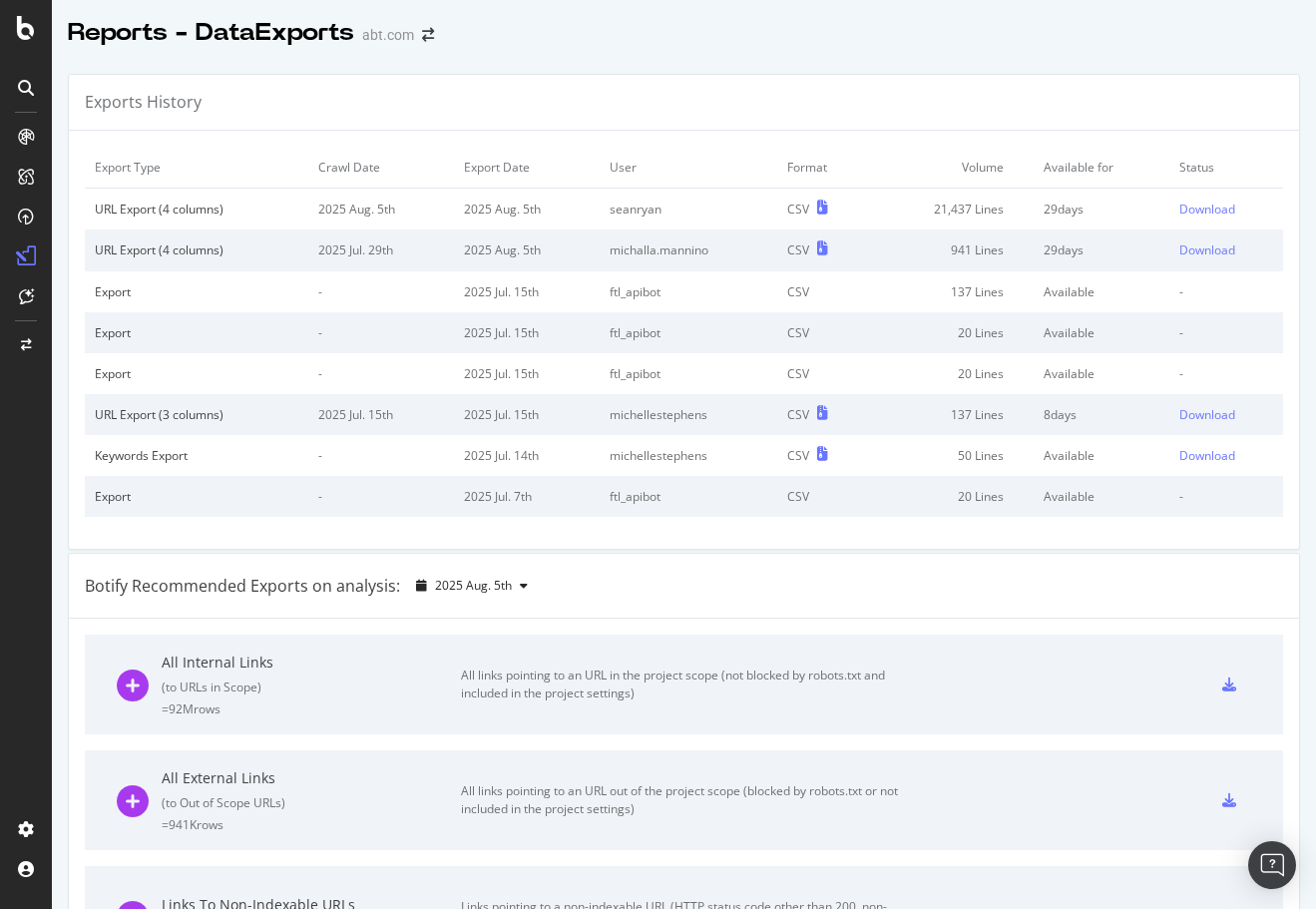 click on "URL Export (4 columns)" at bounding box center (197, 209) 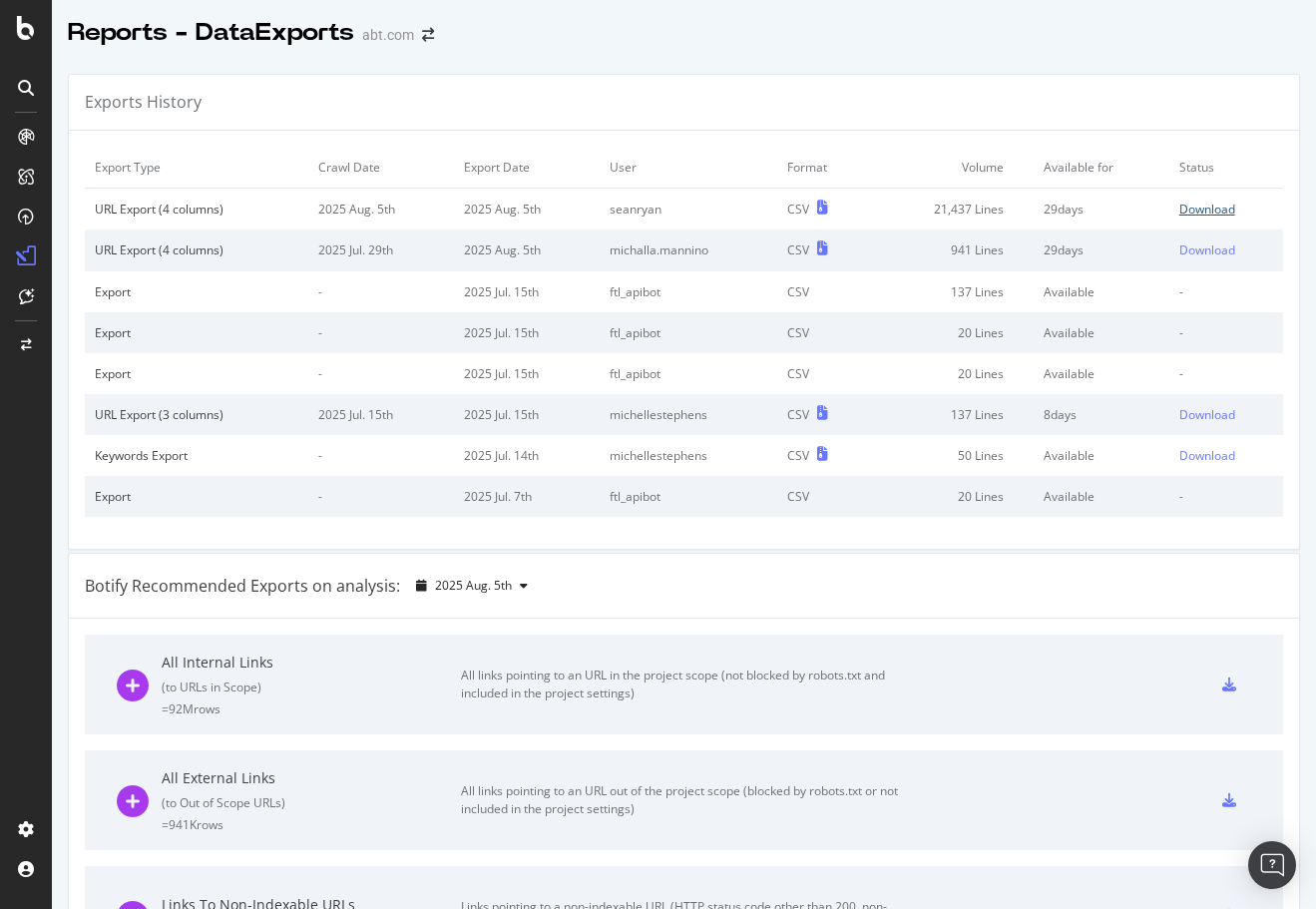 click on "Download" at bounding box center (1207, 209) 